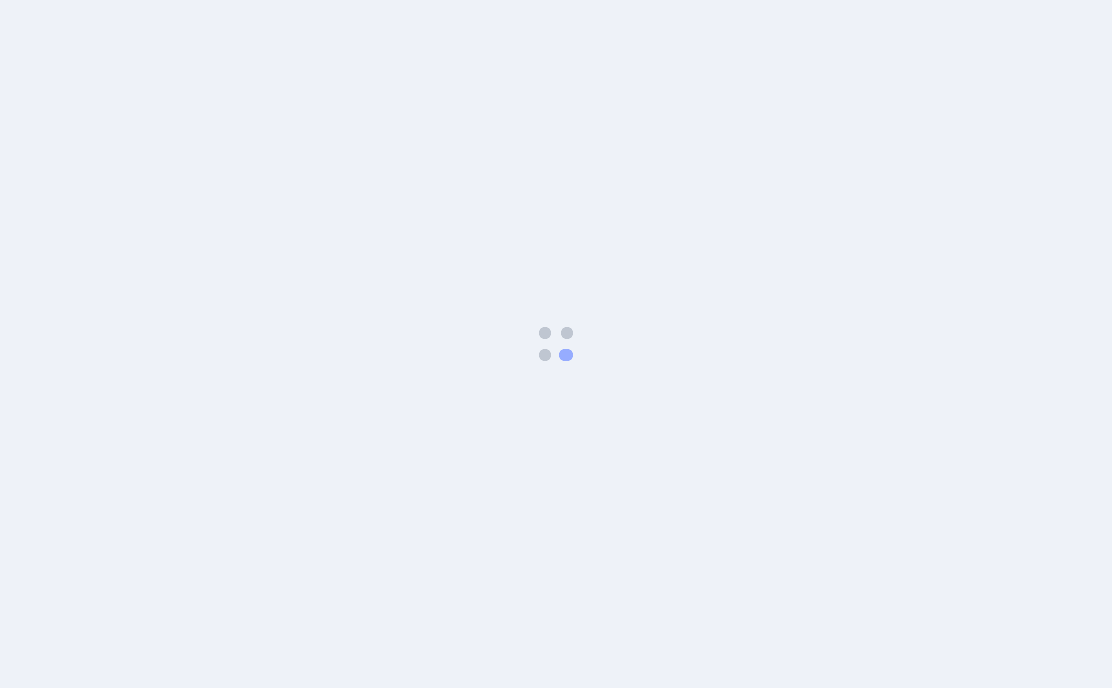 scroll, scrollTop: 0, scrollLeft: 0, axis: both 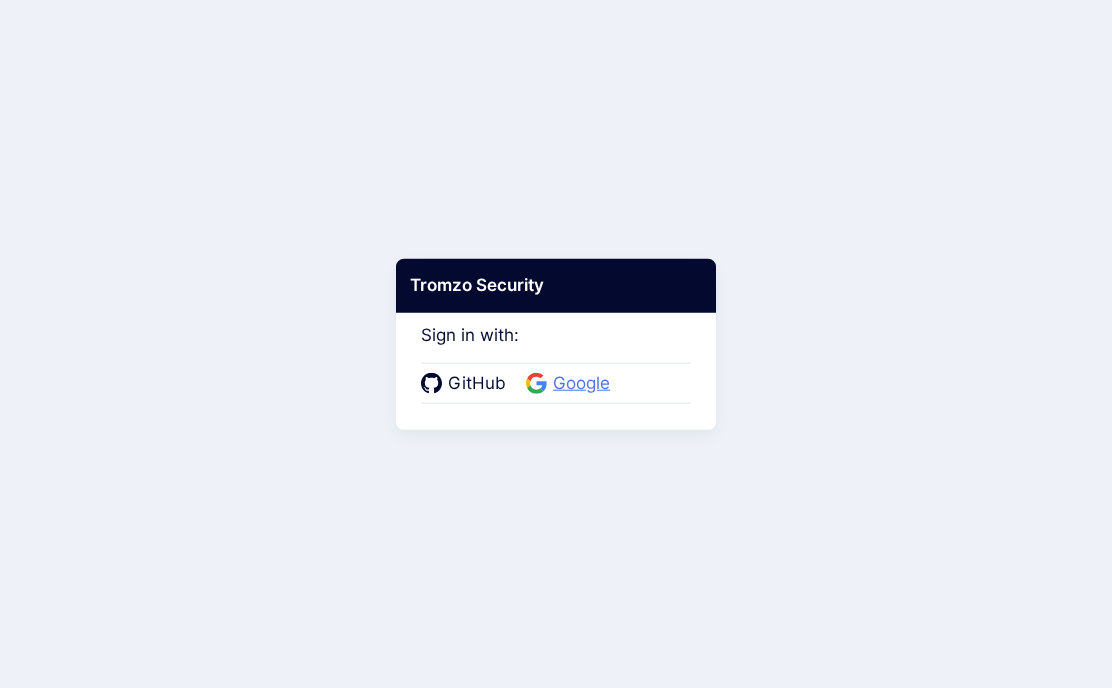 click on "Google" at bounding box center [581, 384] 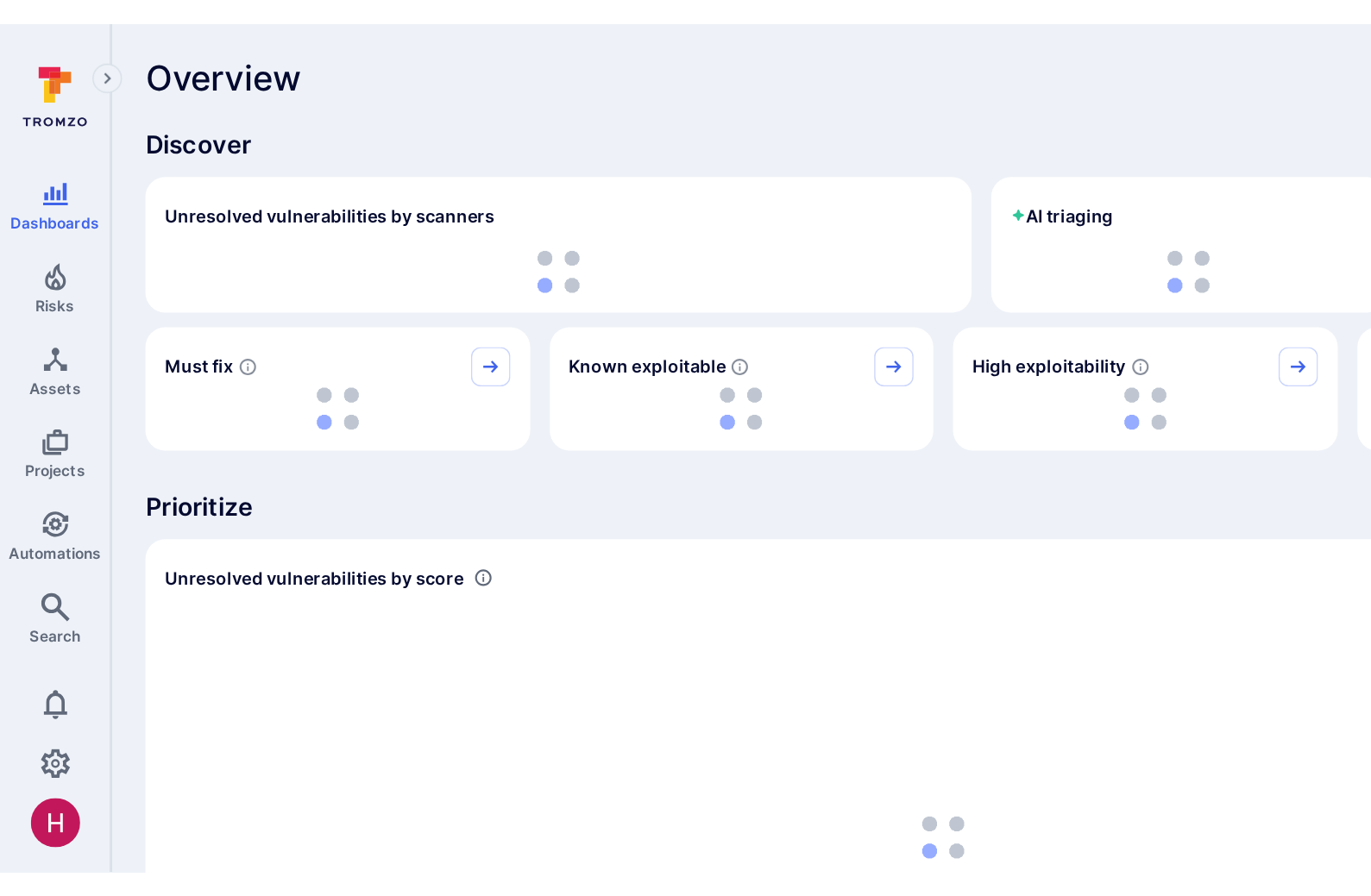 scroll, scrollTop: 0, scrollLeft: 0, axis: both 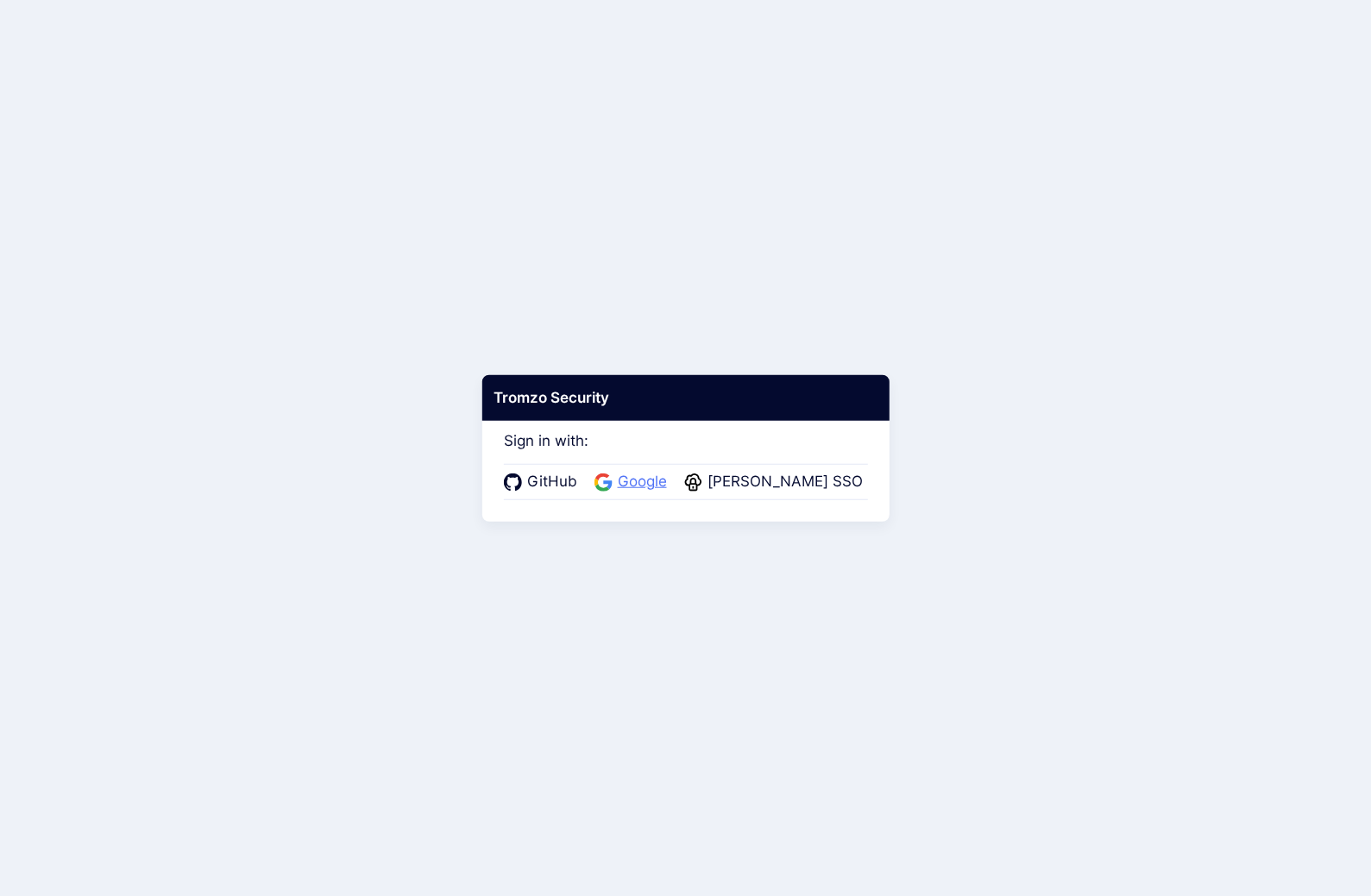 click on "Google" at bounding box center (642, 482) 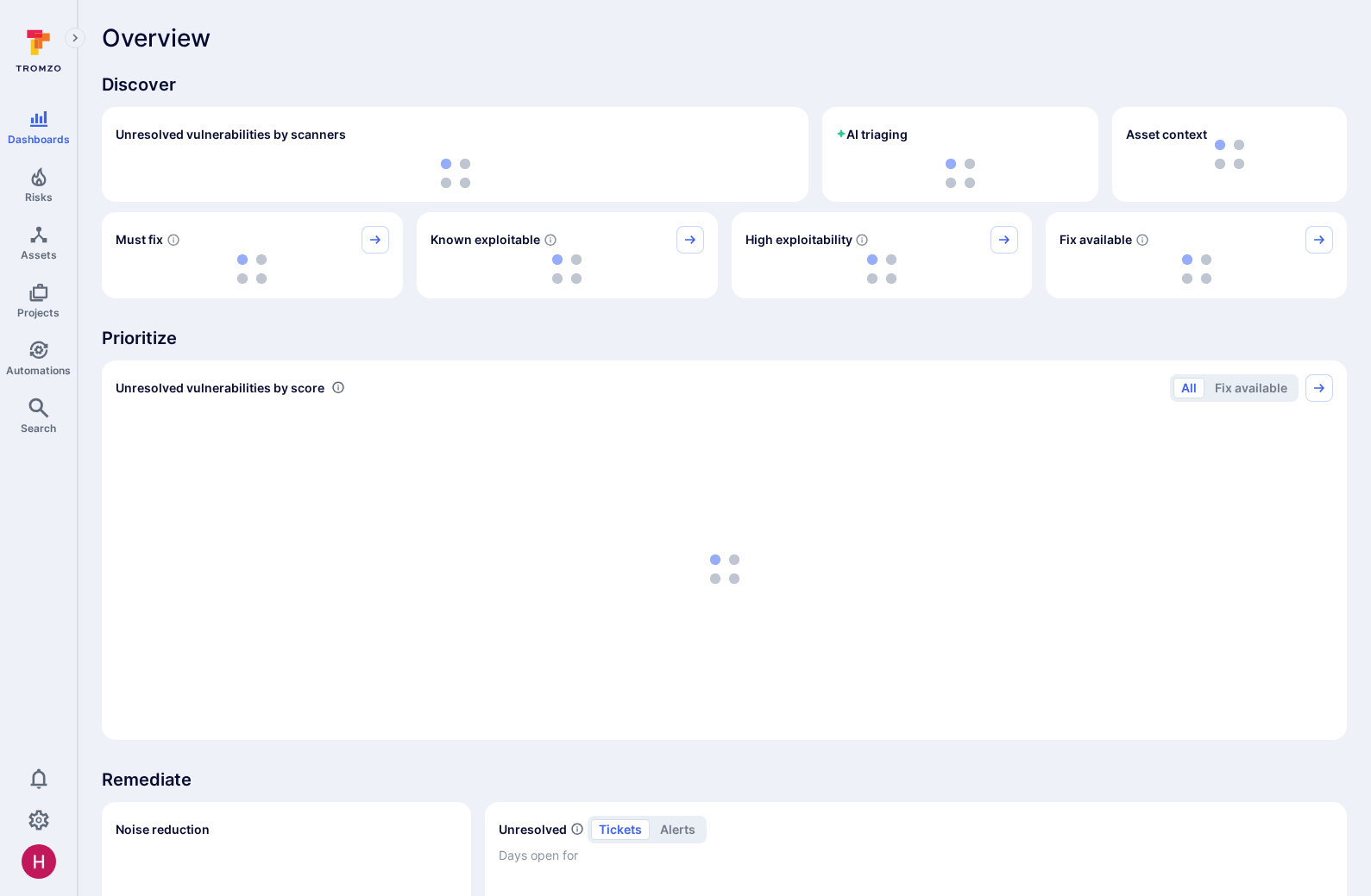 scroll, scrollTop: 0, scrollLeft: 0, axis: both 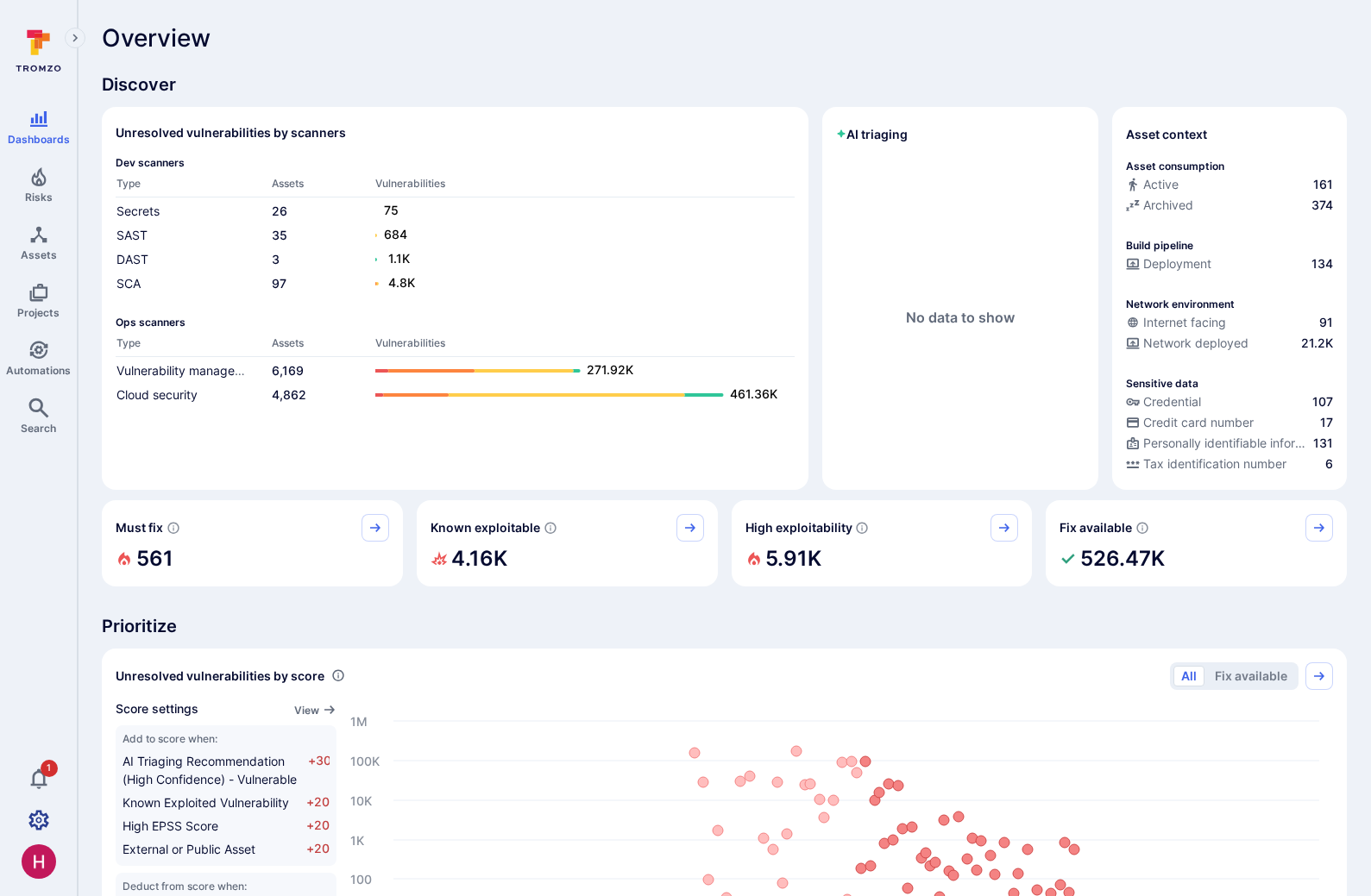 click 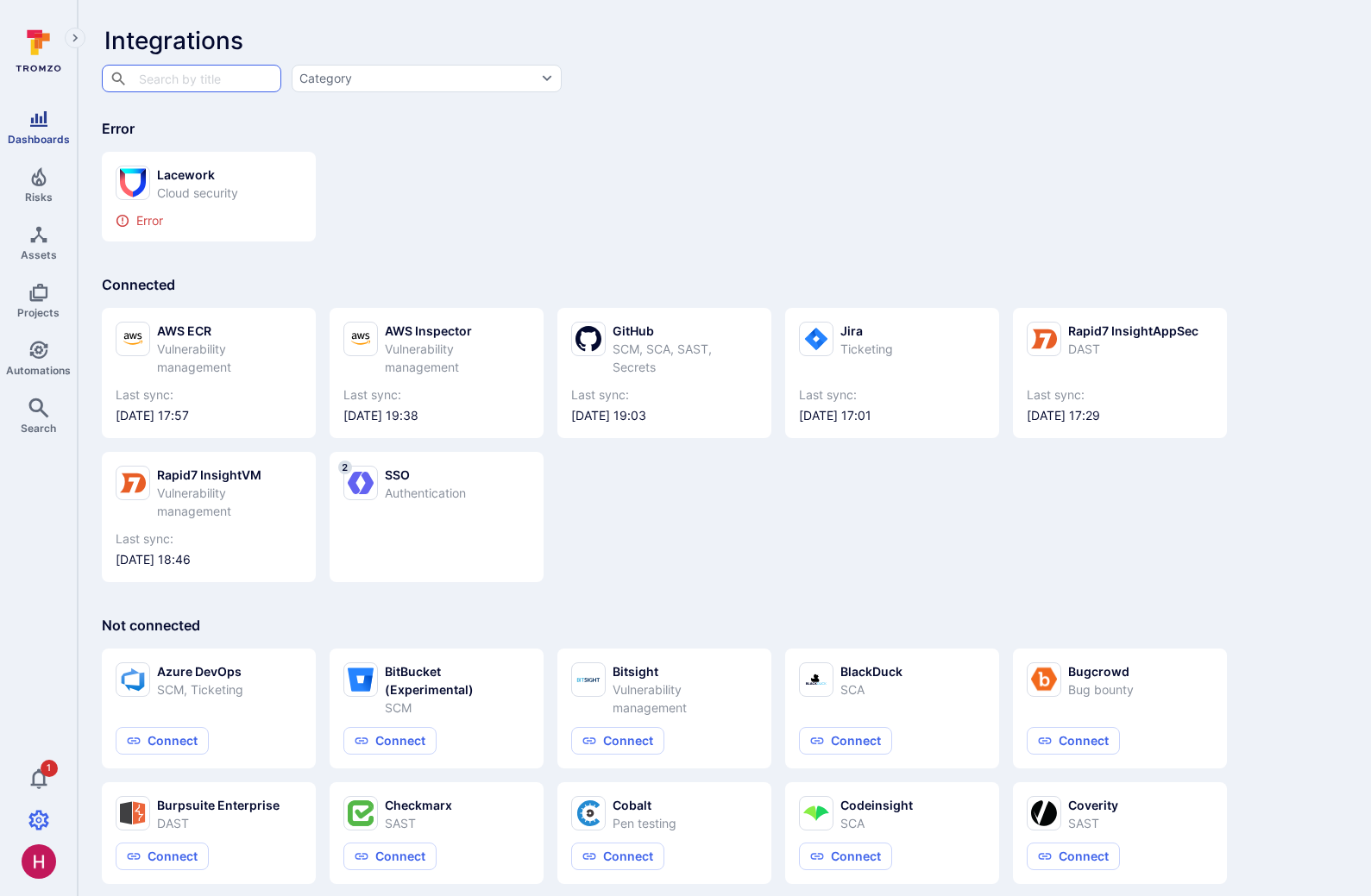 click 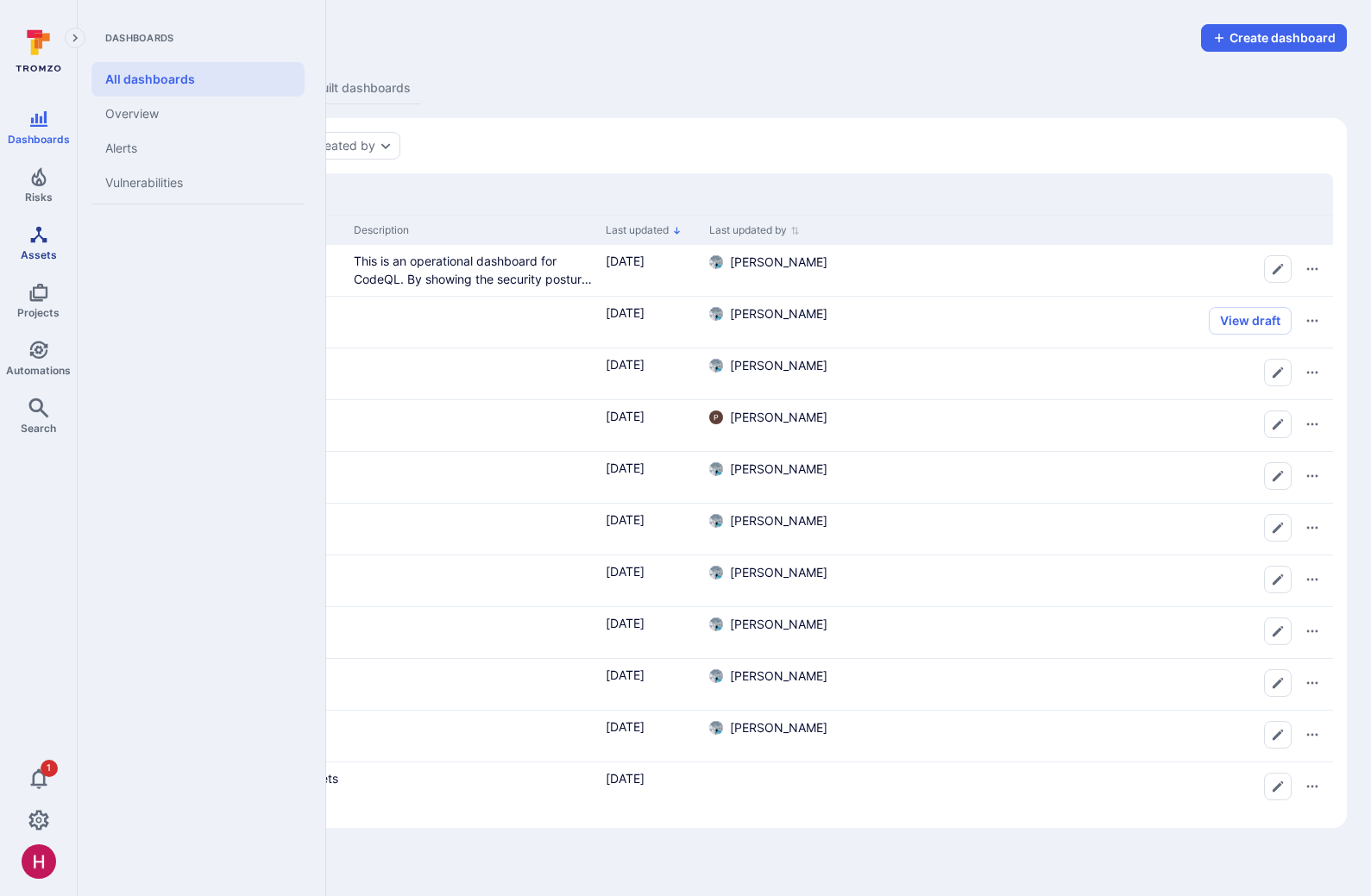 click 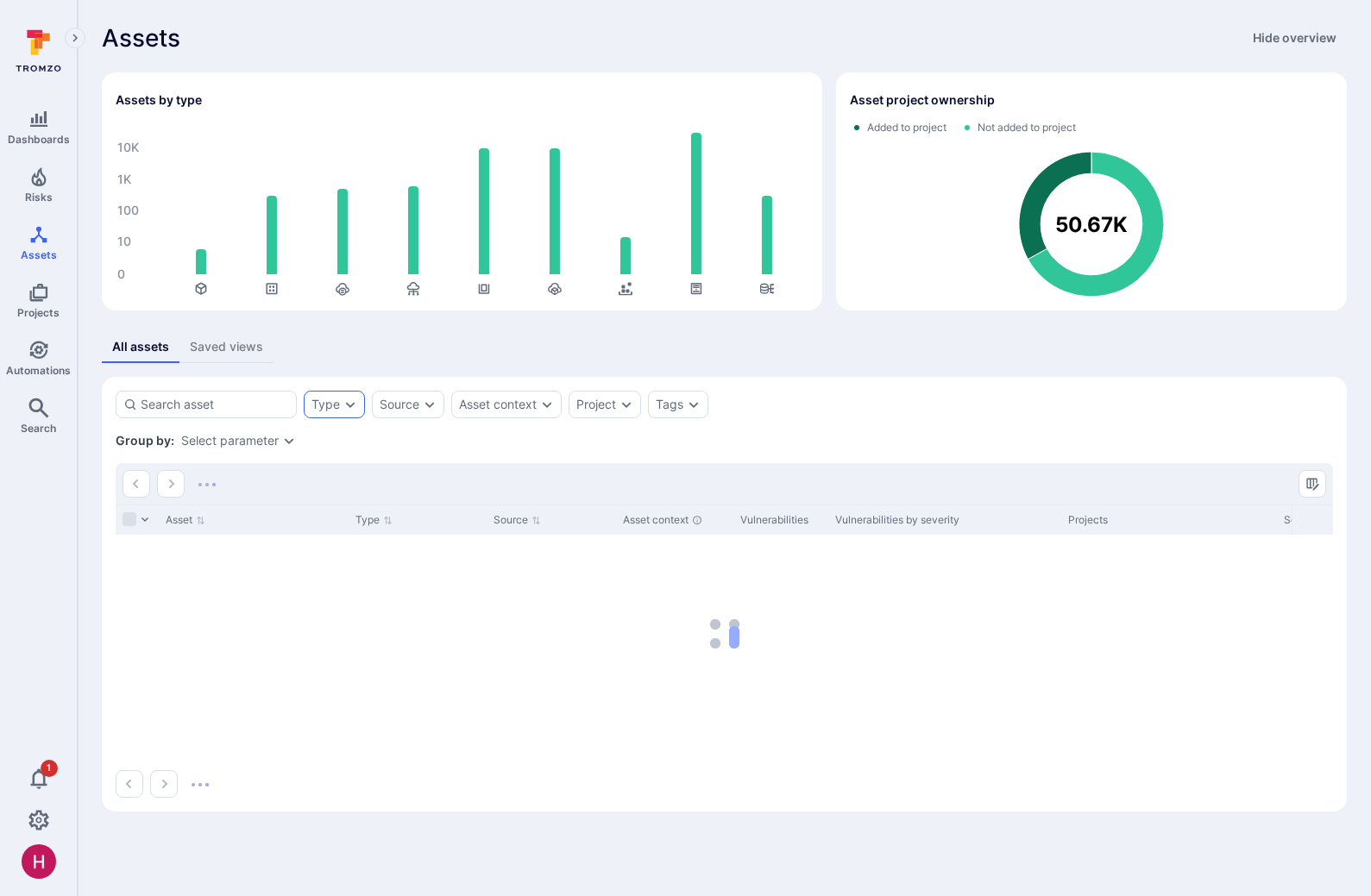 click on "Type" at bounding box center [334, 404] 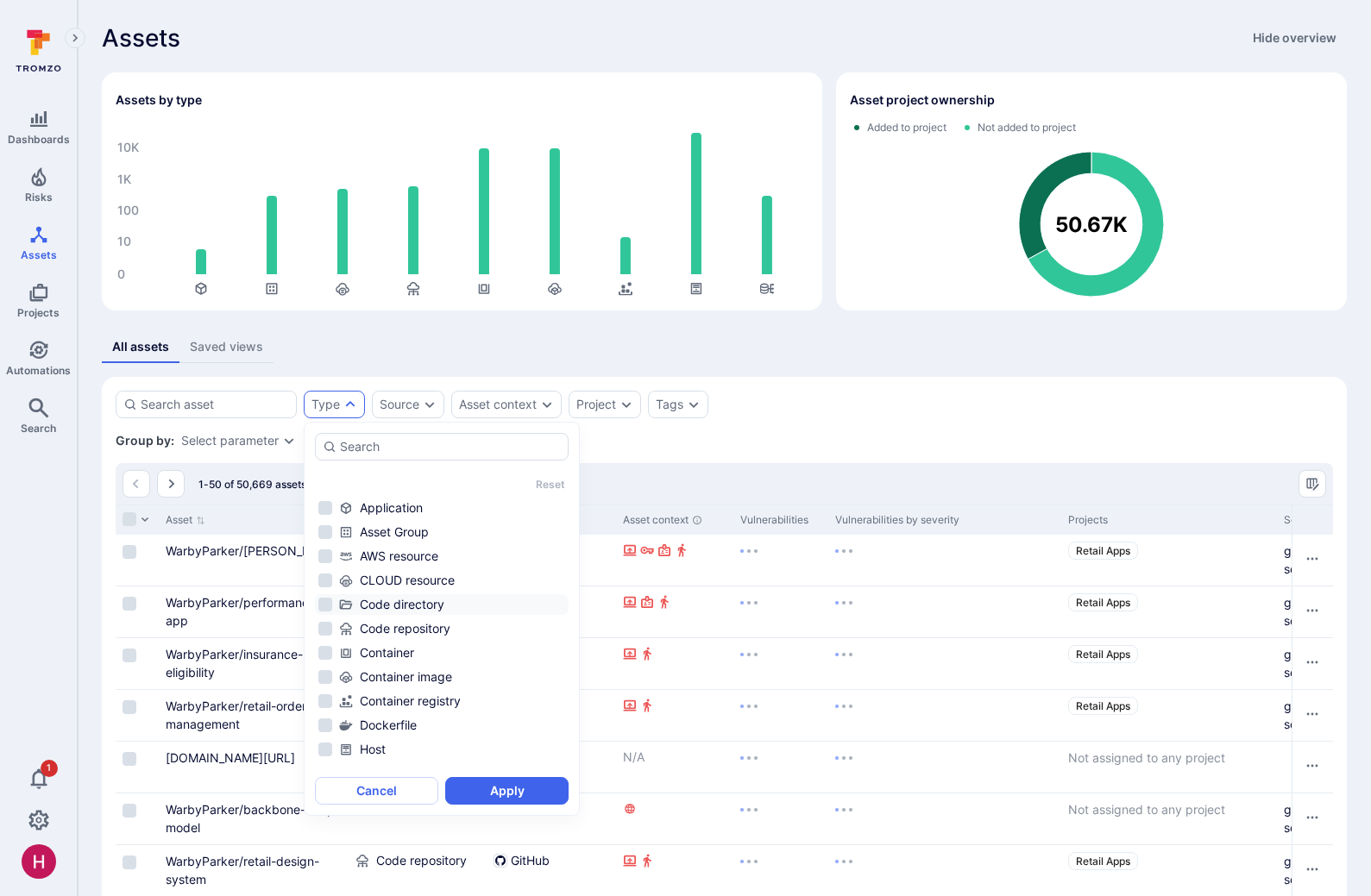 click on "Code repository" at bounding box center (452, 629) 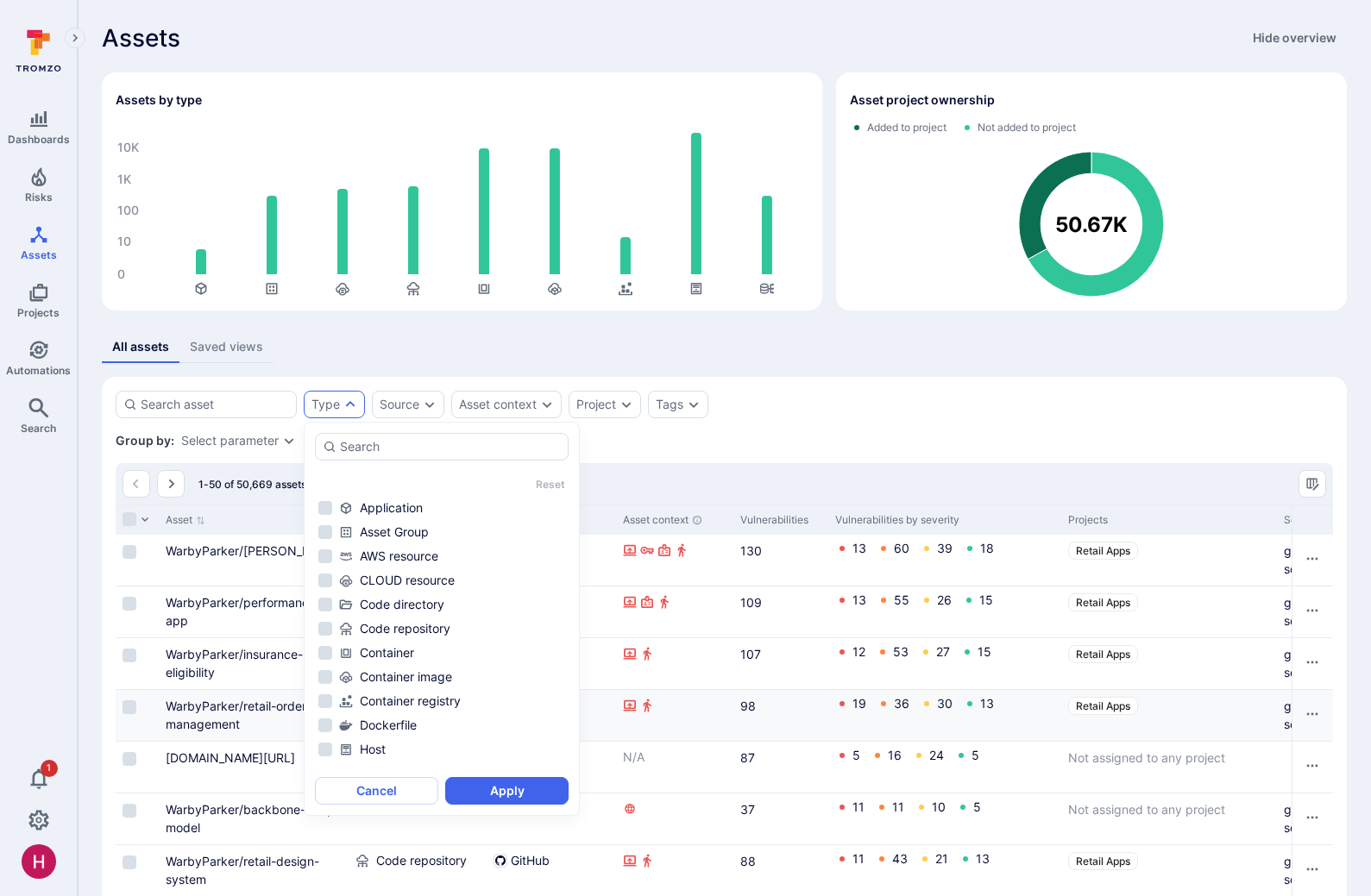 click on "Apply" at bounding box center [506, 791] 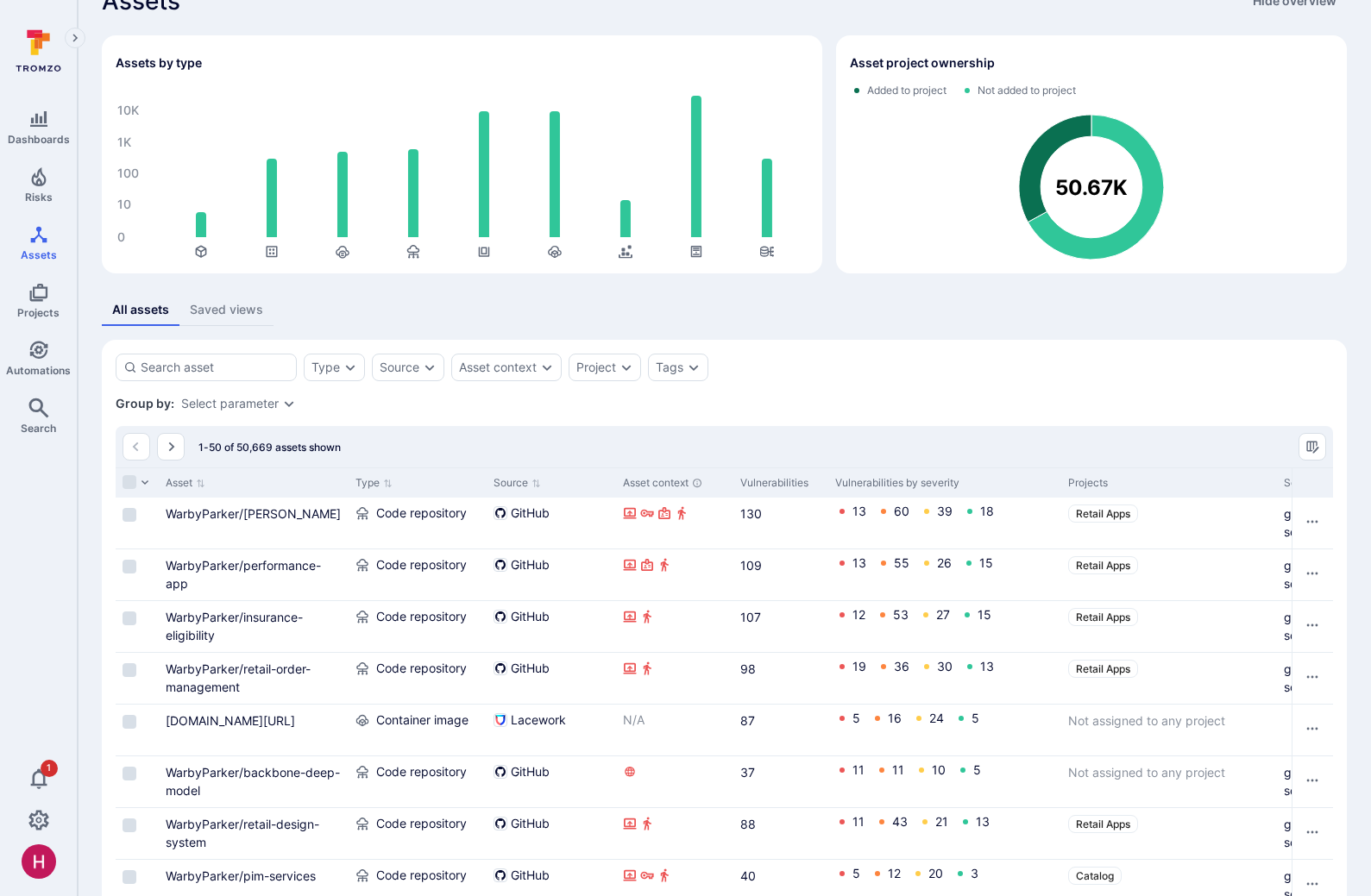 scroll, scrollTop: 132, scrollLeft: 0, axis: vertical 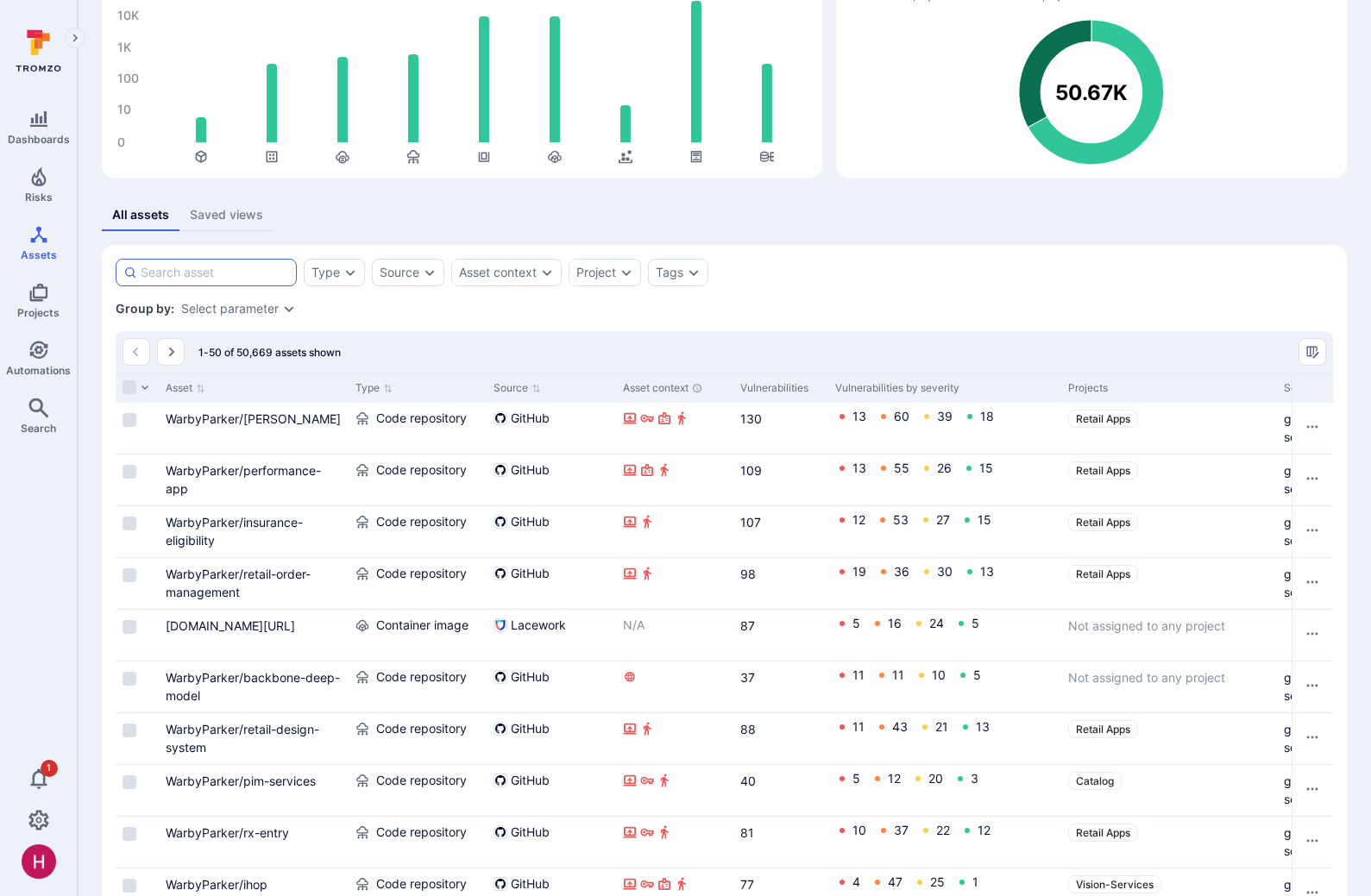 click at bounding box center (215, 273) 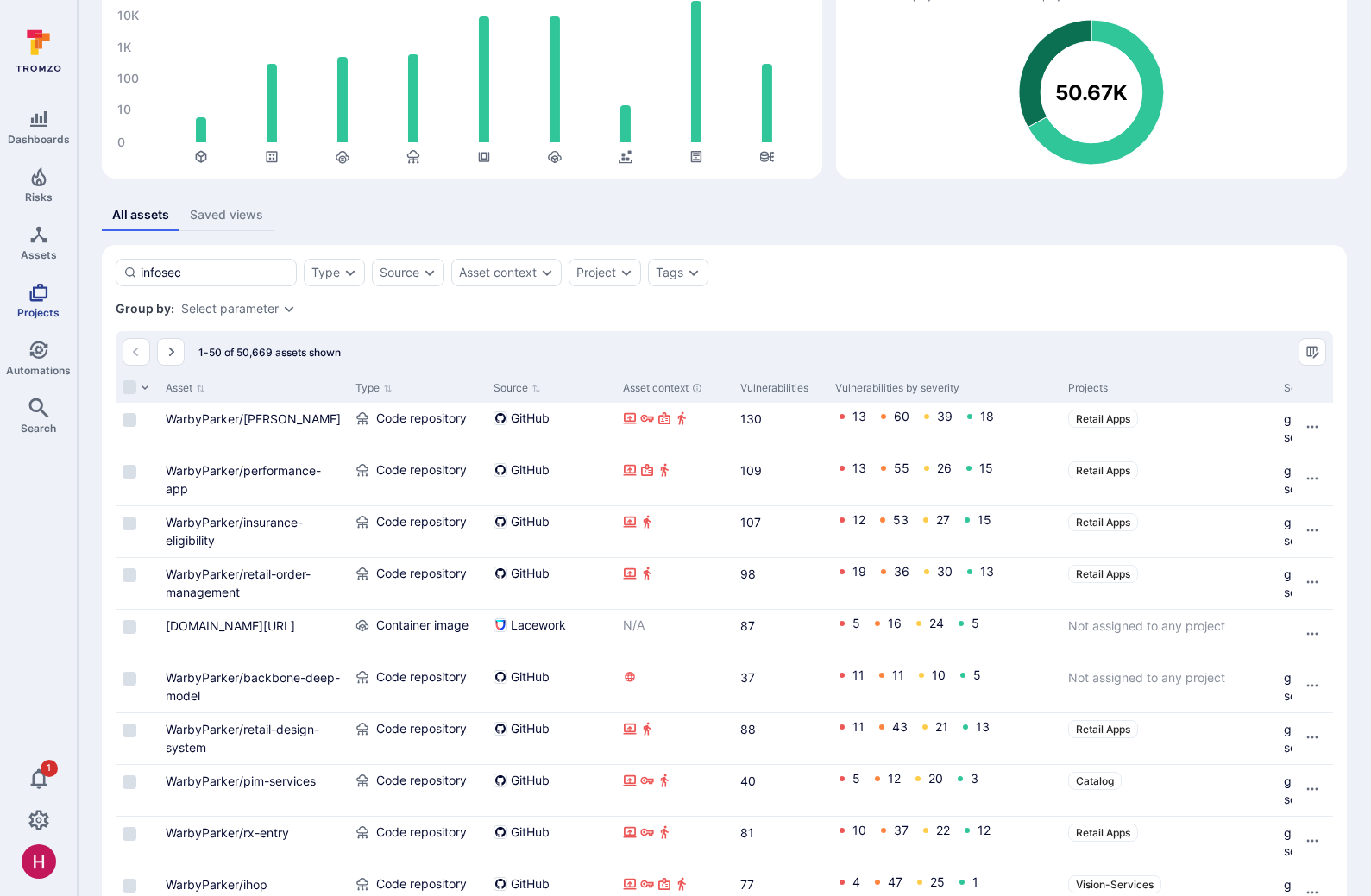 scroll, scrollTop: 0, scrollLeft: 0, axis: both 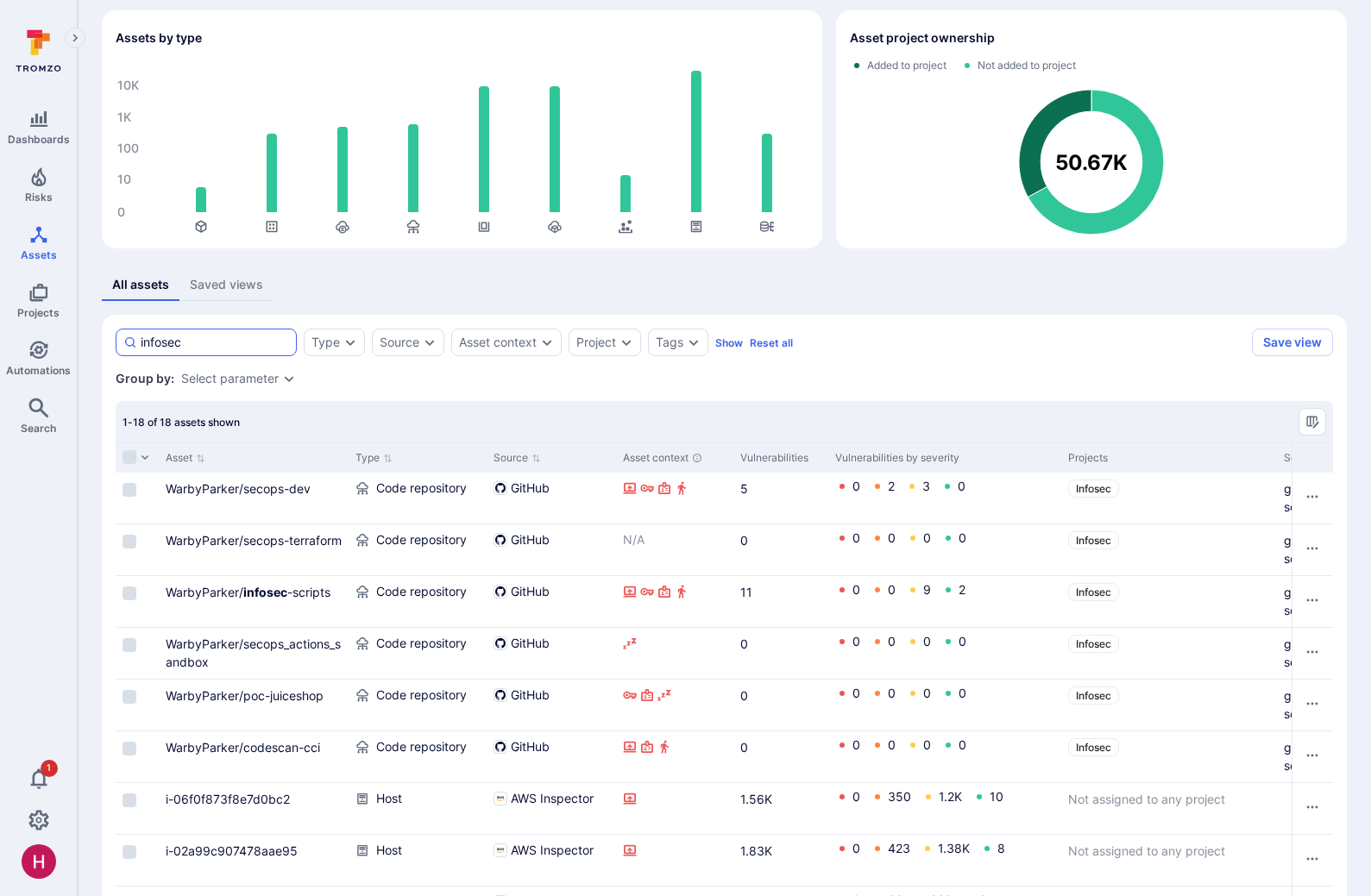click on "infosec" at bounding box center [215, 342] 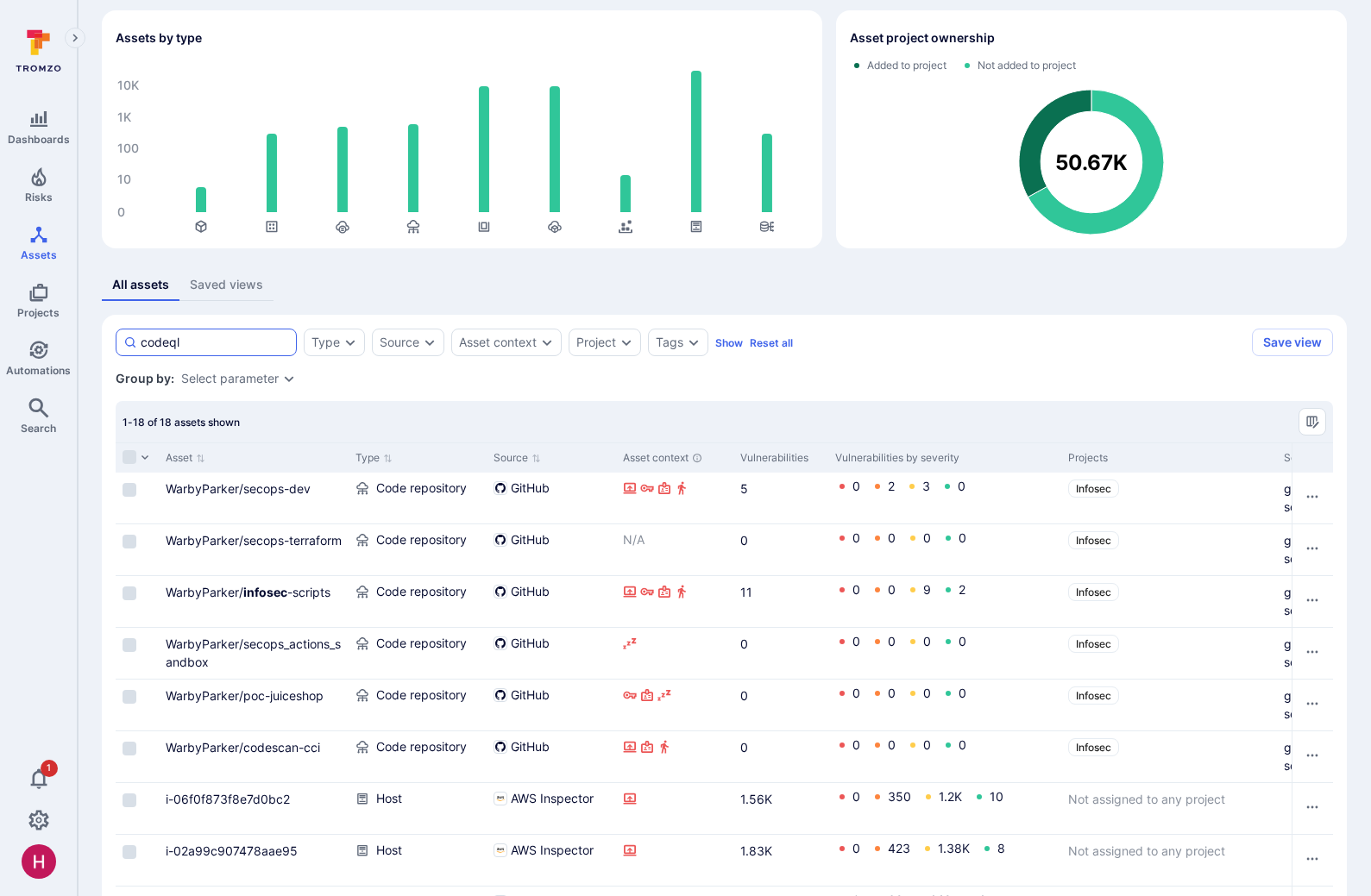scroll, scrollTop: 0, scrollLeft: 0, axis: both 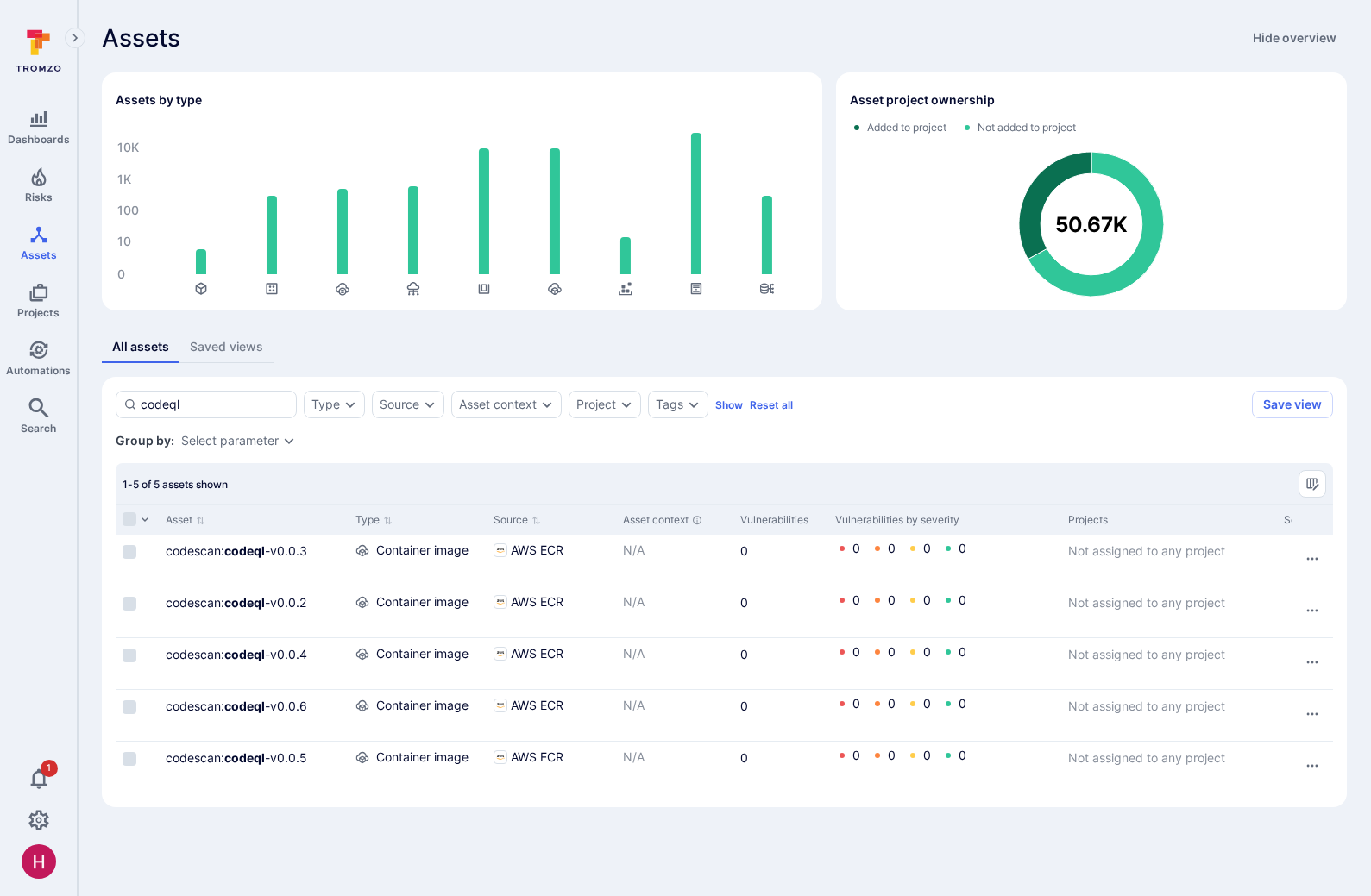 type on "codeql" 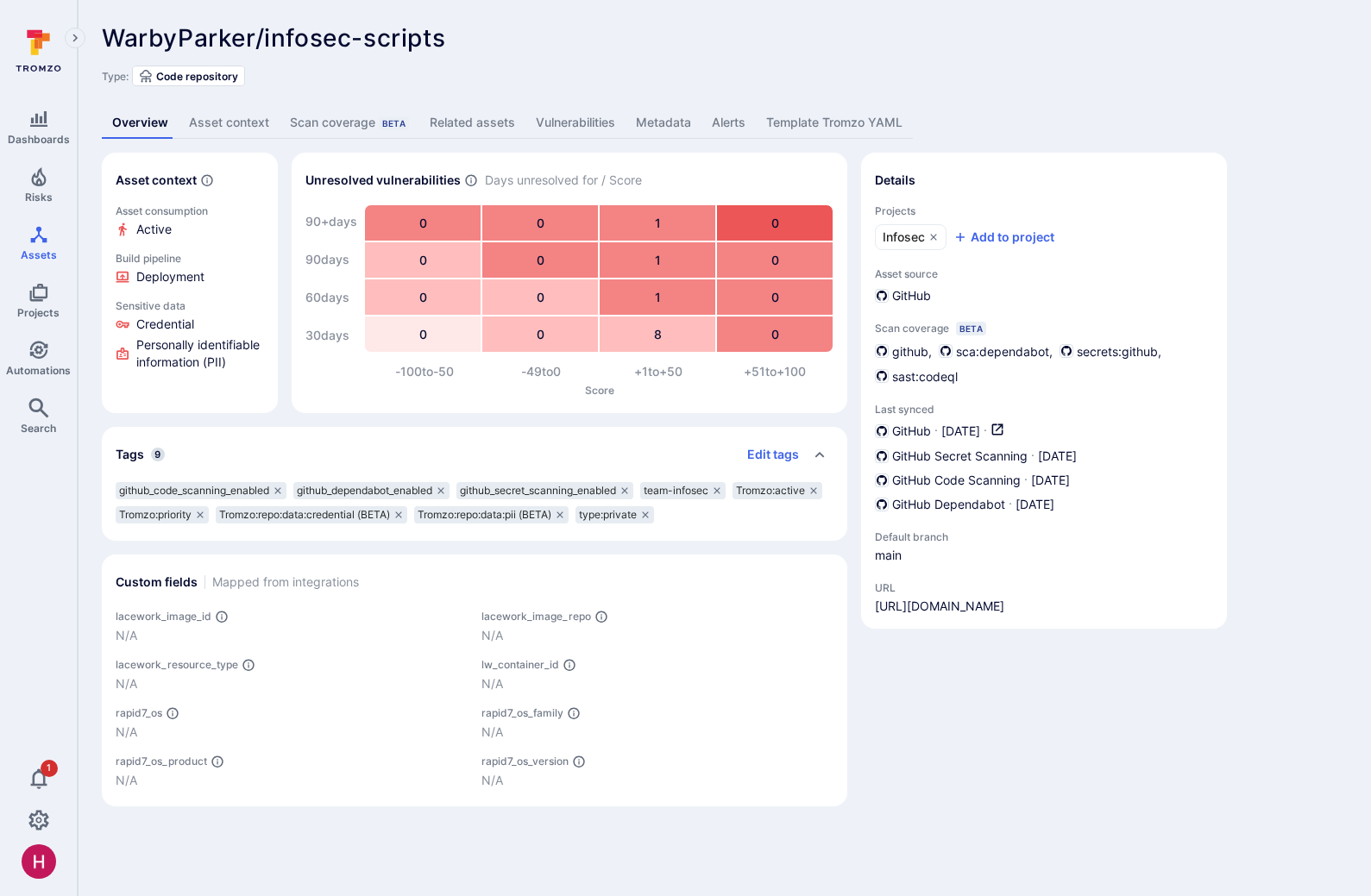 scroll, scrollTop: 0, scrollLeft: 0, axis: both 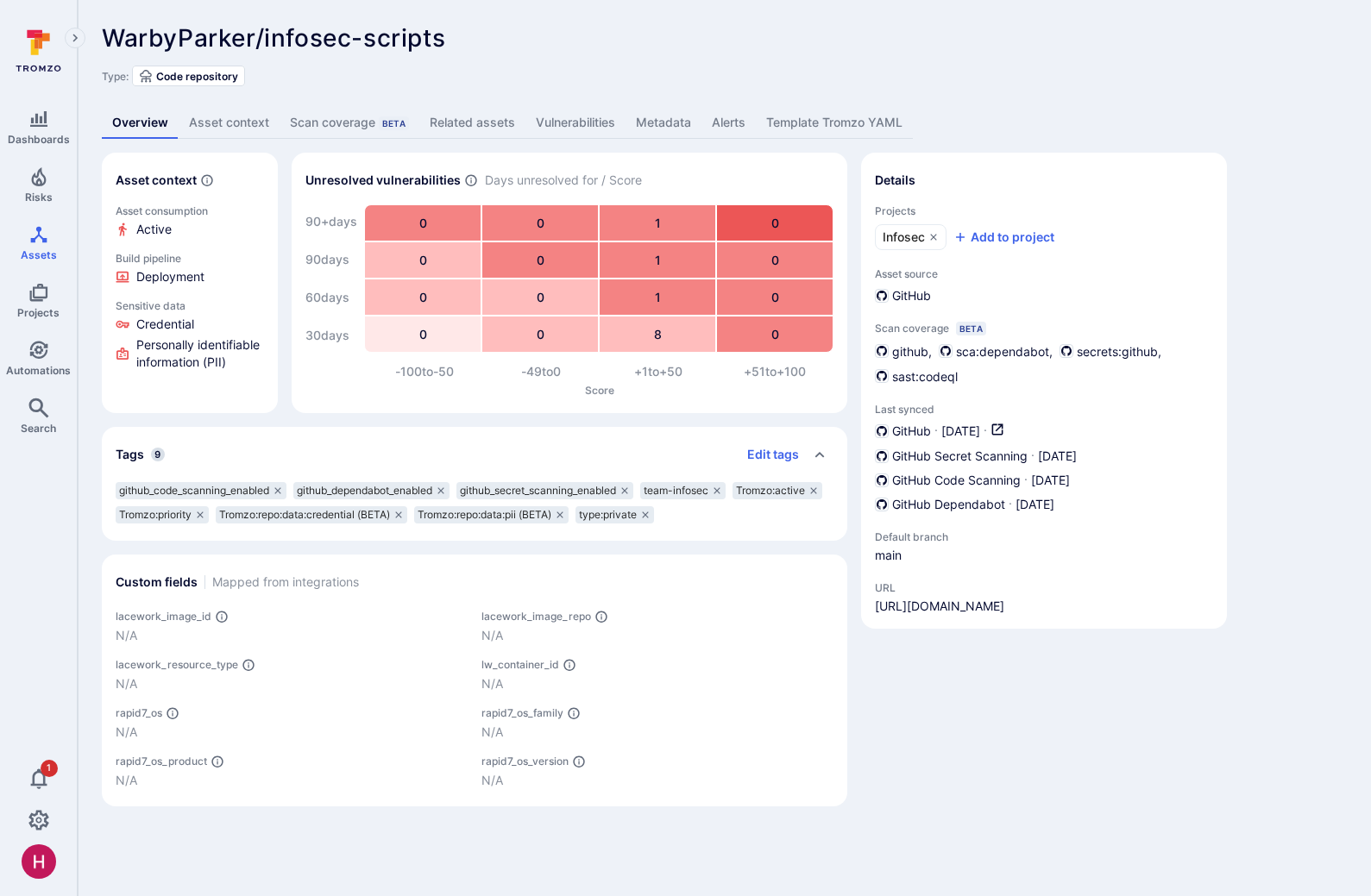 click on "Vulnerabilities" at bounding box center (575, 122) 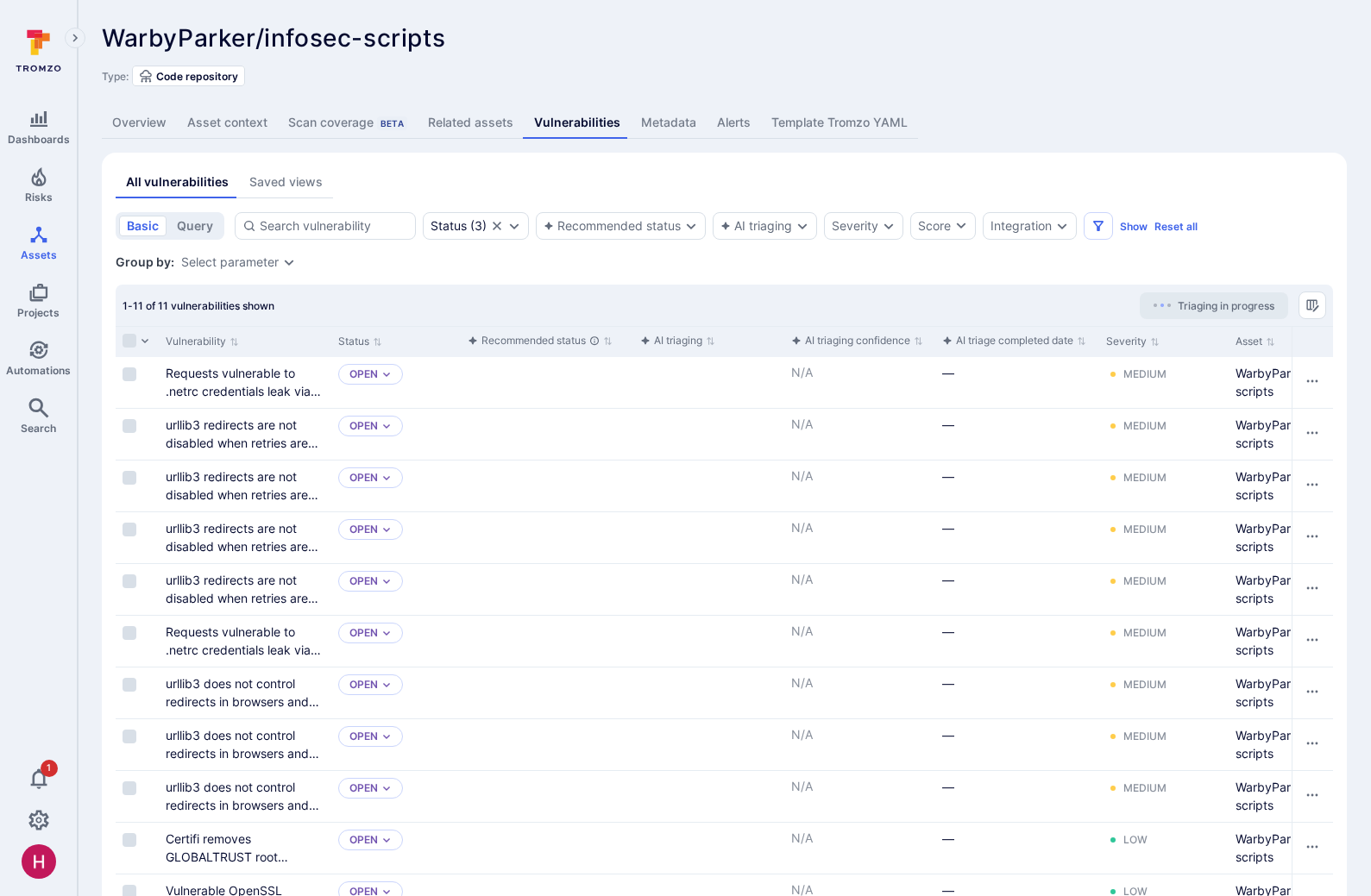 click on "Overview" at bounding box center [139, 122] 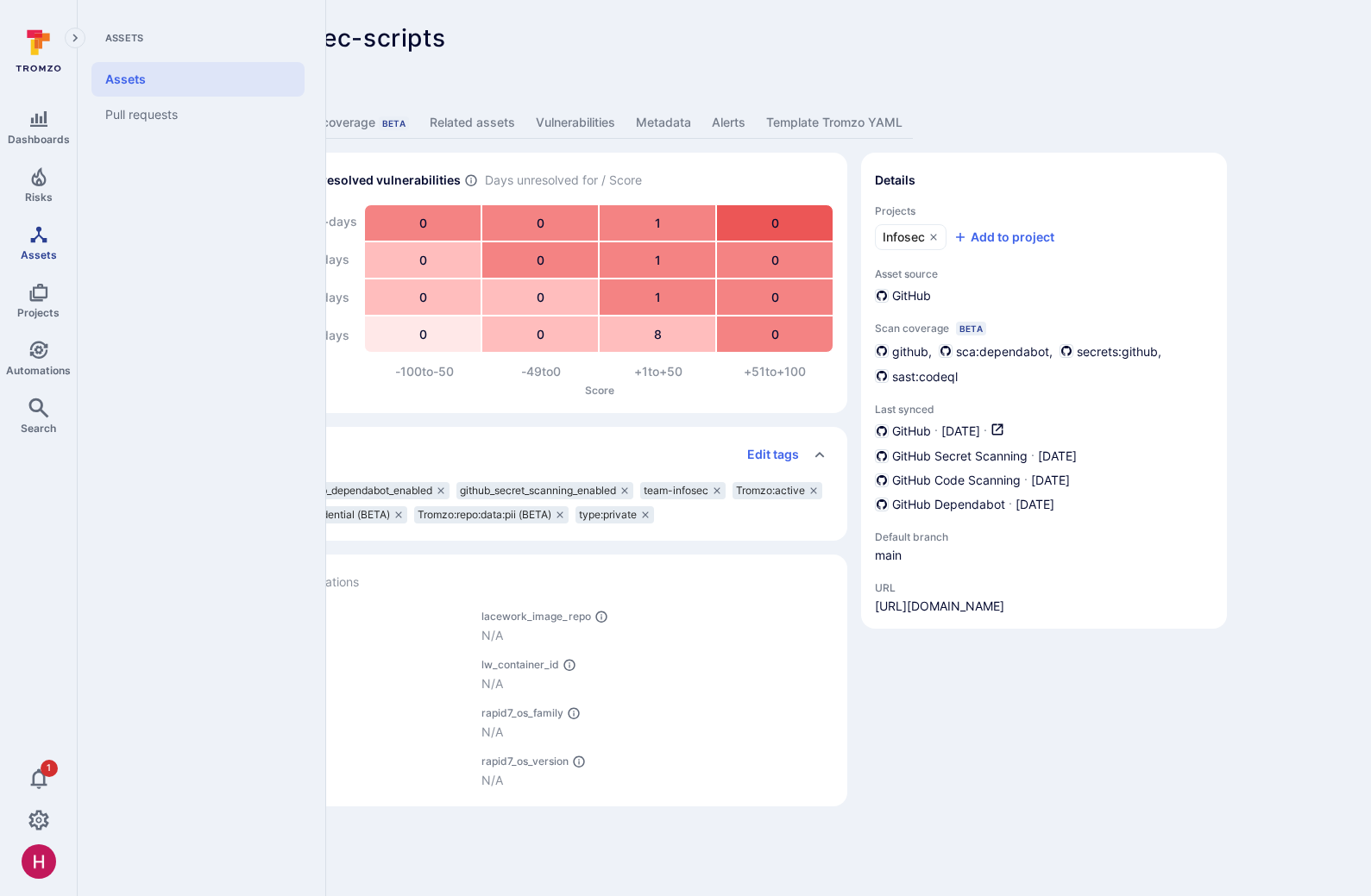 click on "Assets" at bounding box center (38, 242) 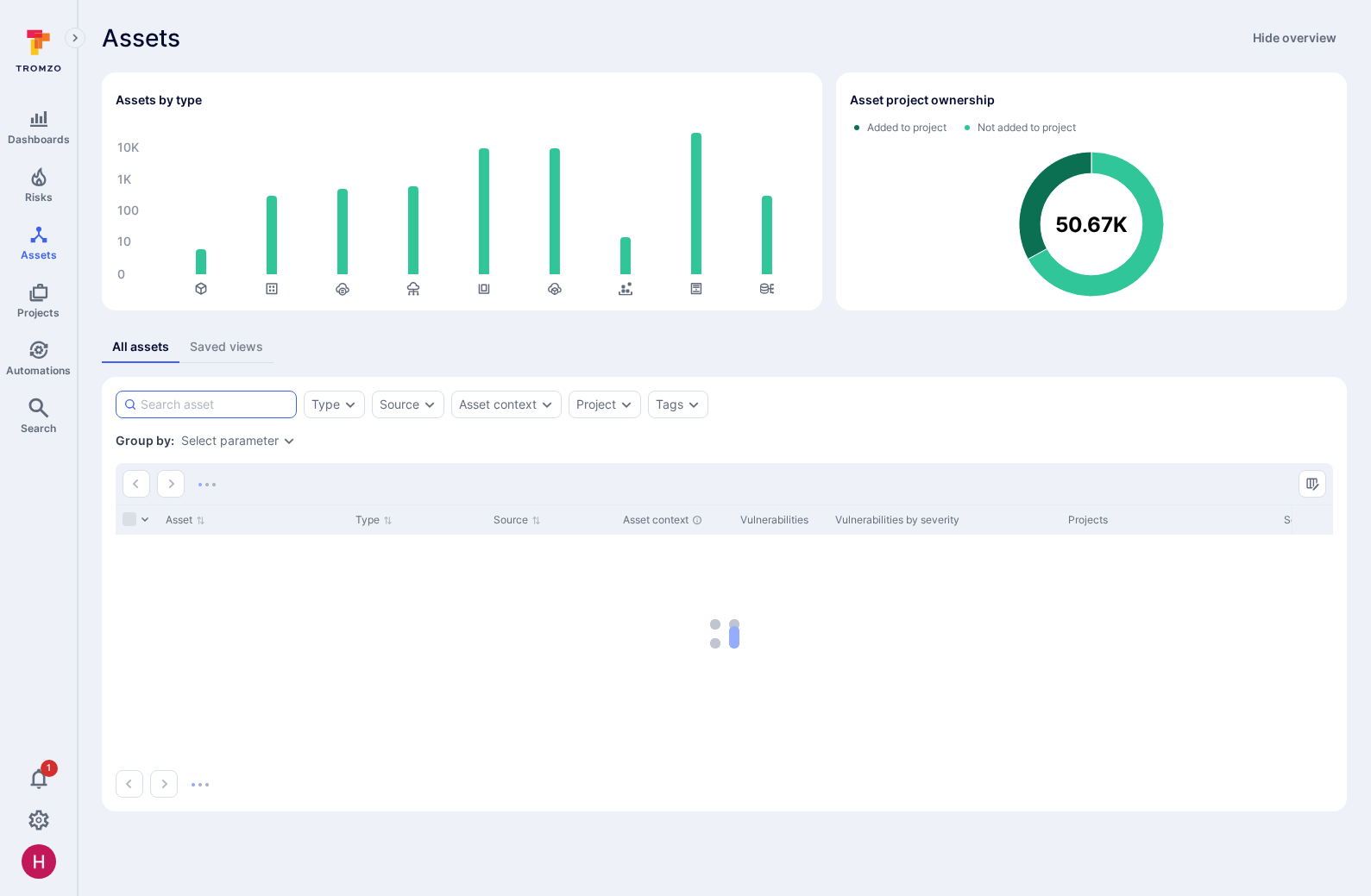 click at bounding box center [215, 404] 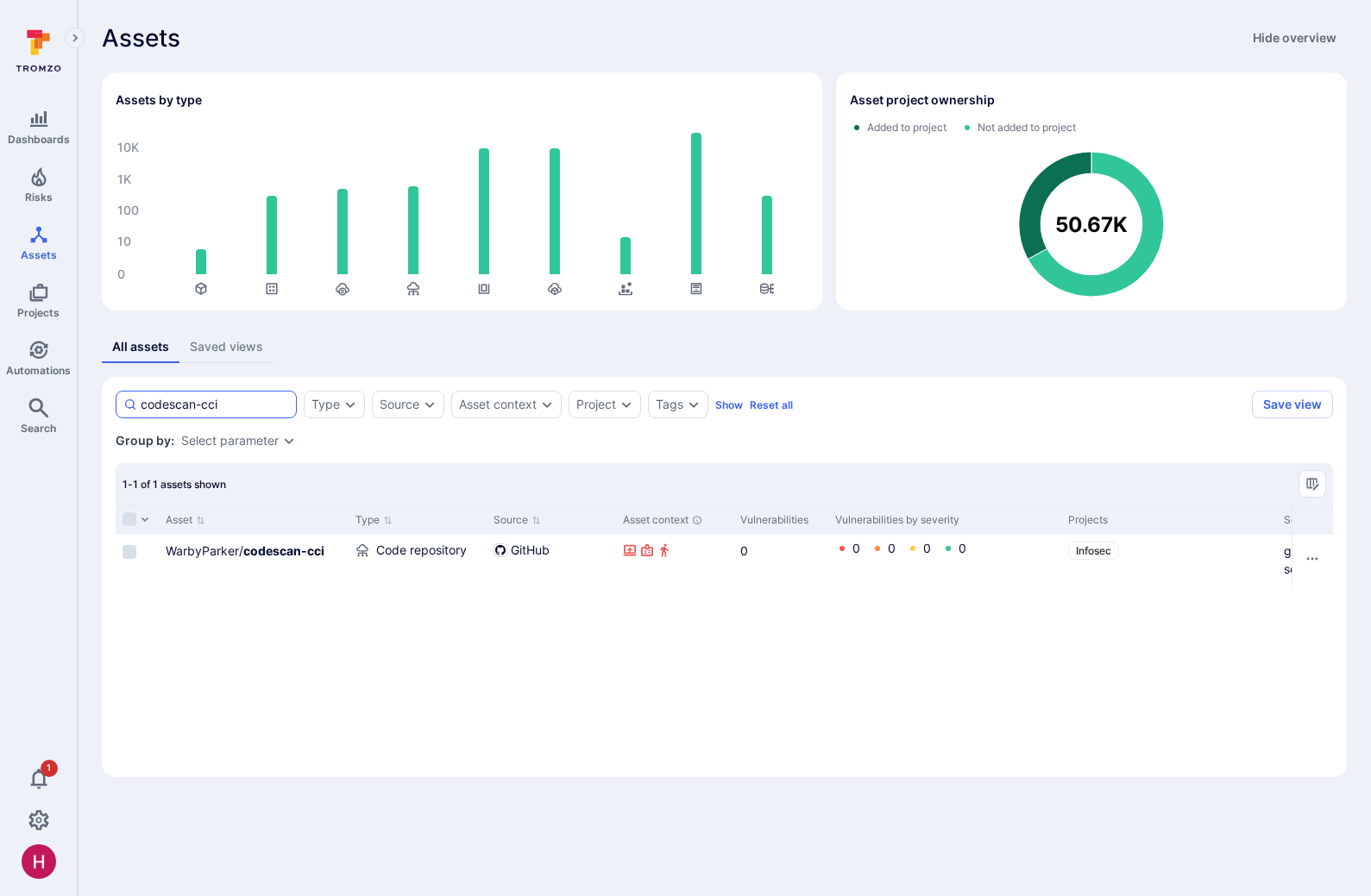 click on "codescan-cci" at bounding box center [215, 404] 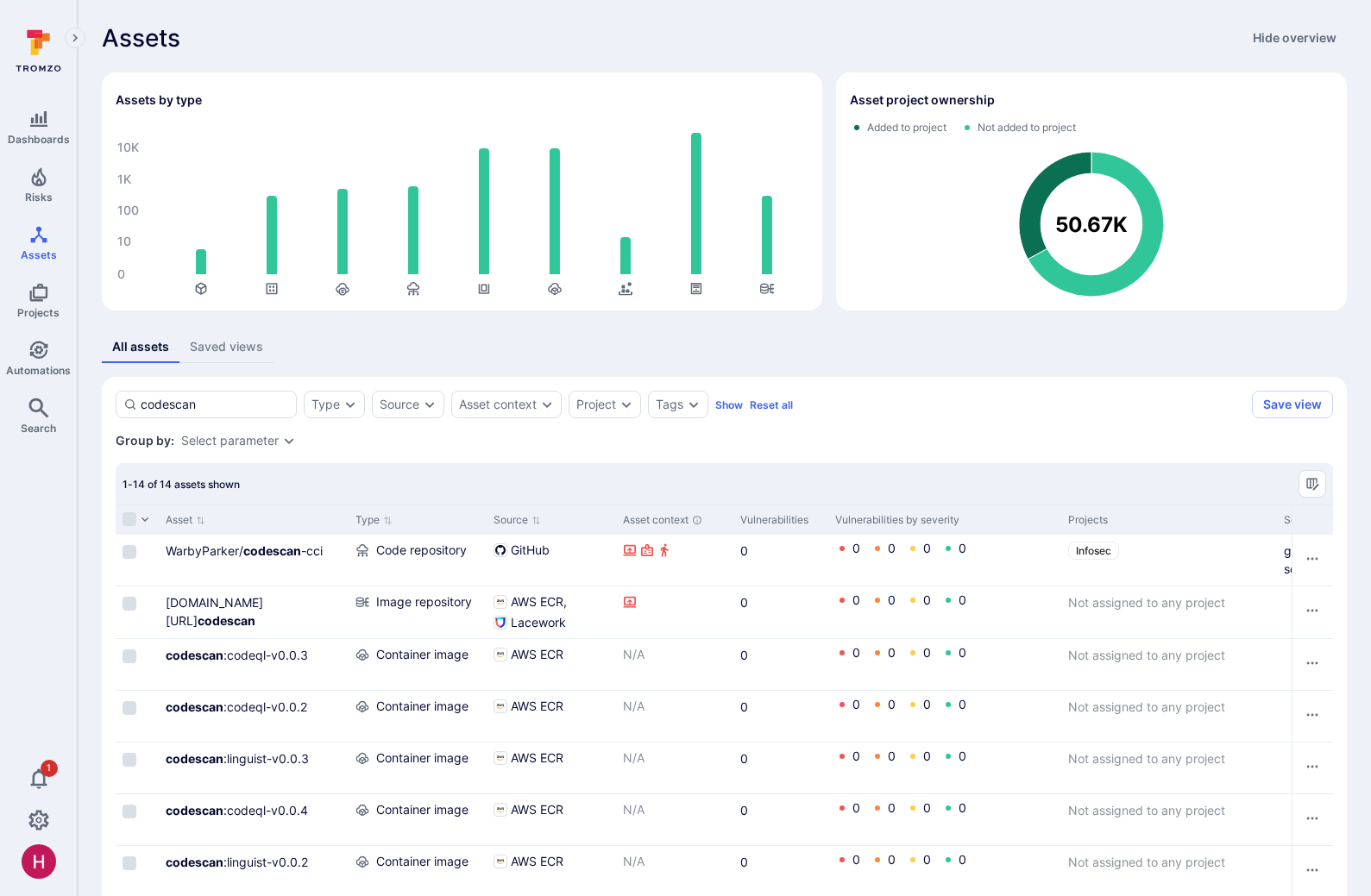 type on "codescan" 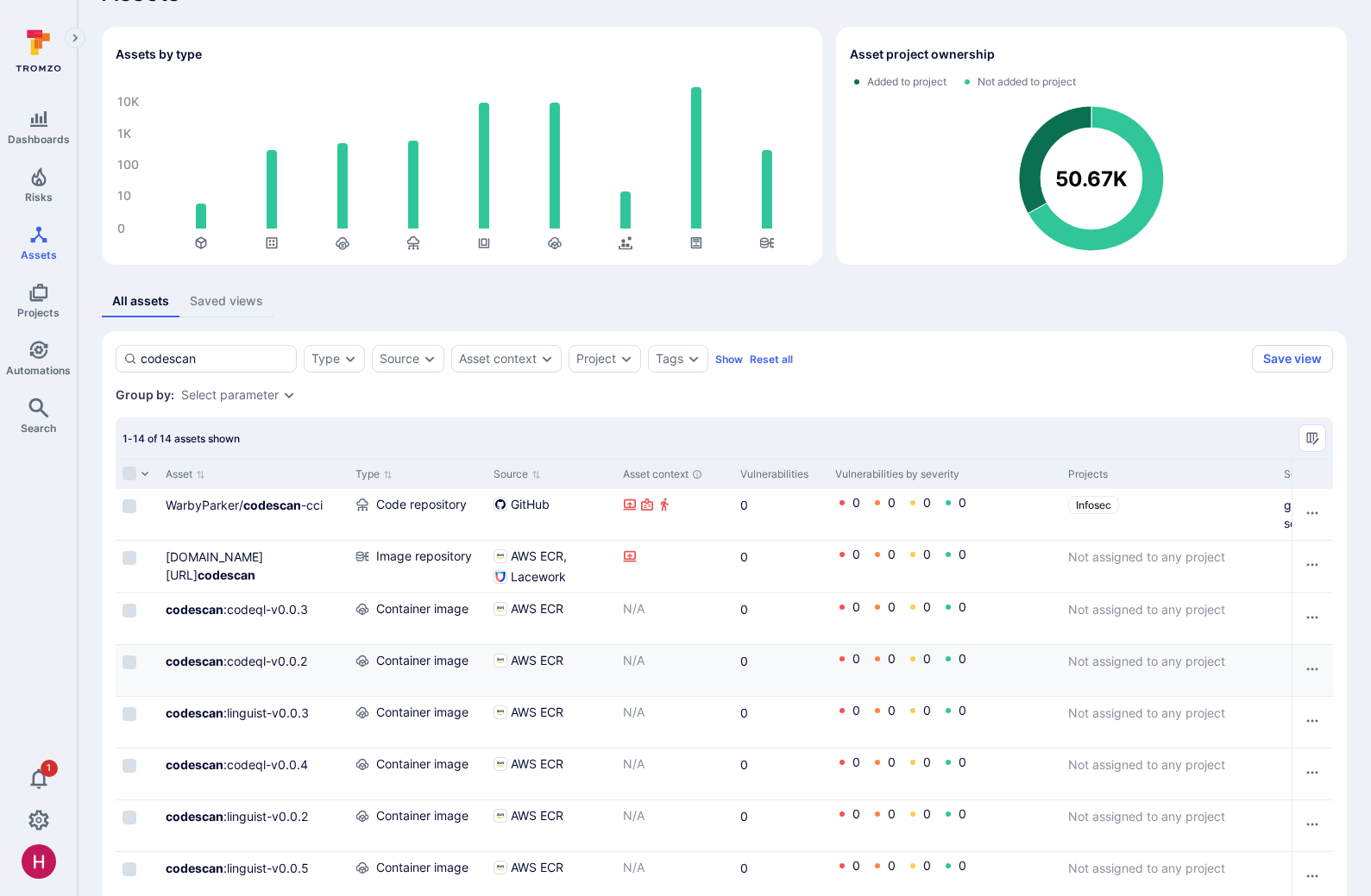 scroll, scrollTop: 402, scrollLeft: 0, axis: vertical 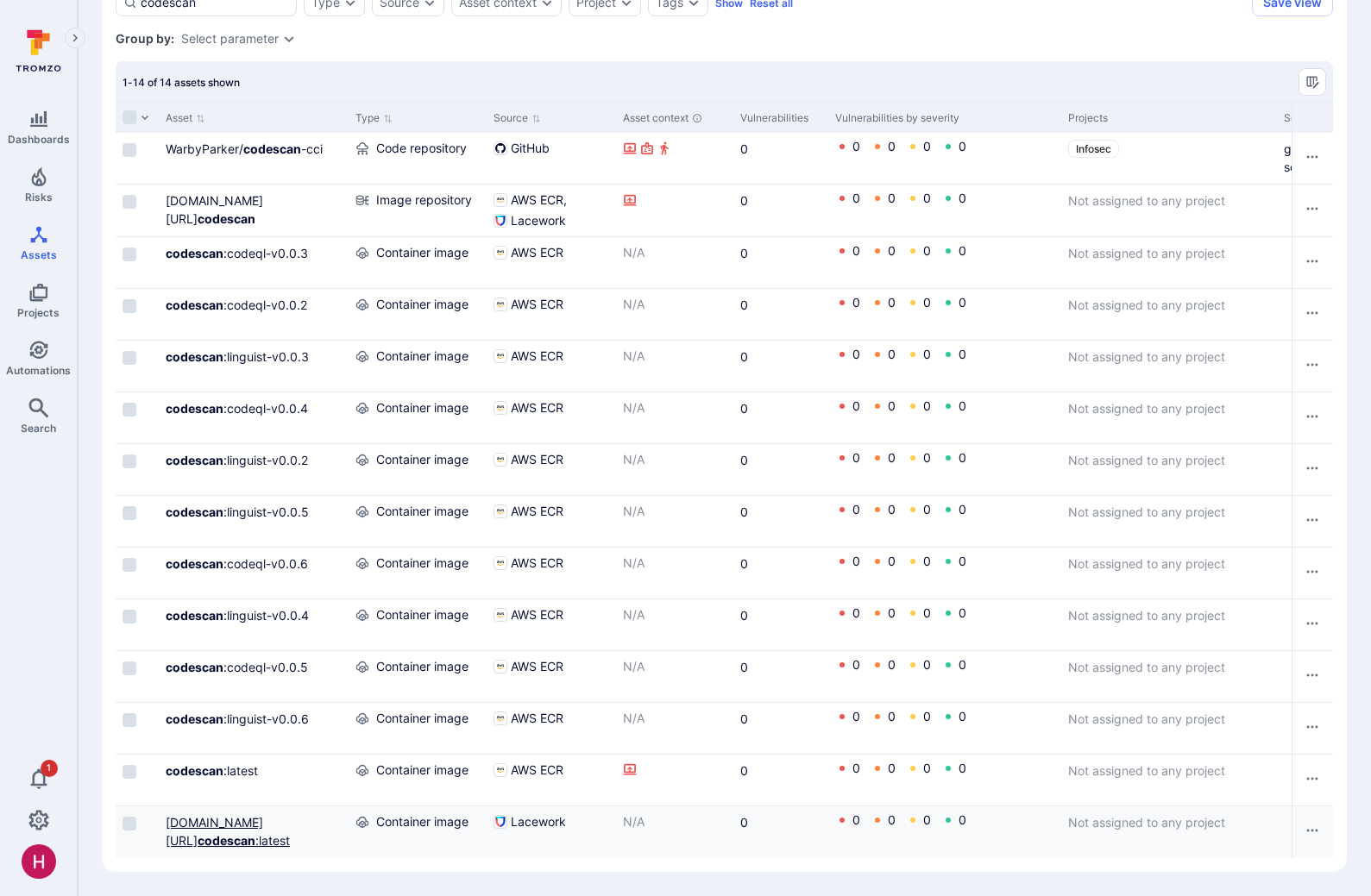 click on "844647875270.dkr.ecr.us-east-1.amazonaws.com/ codescan :latest" at bounding box center (228, 831) 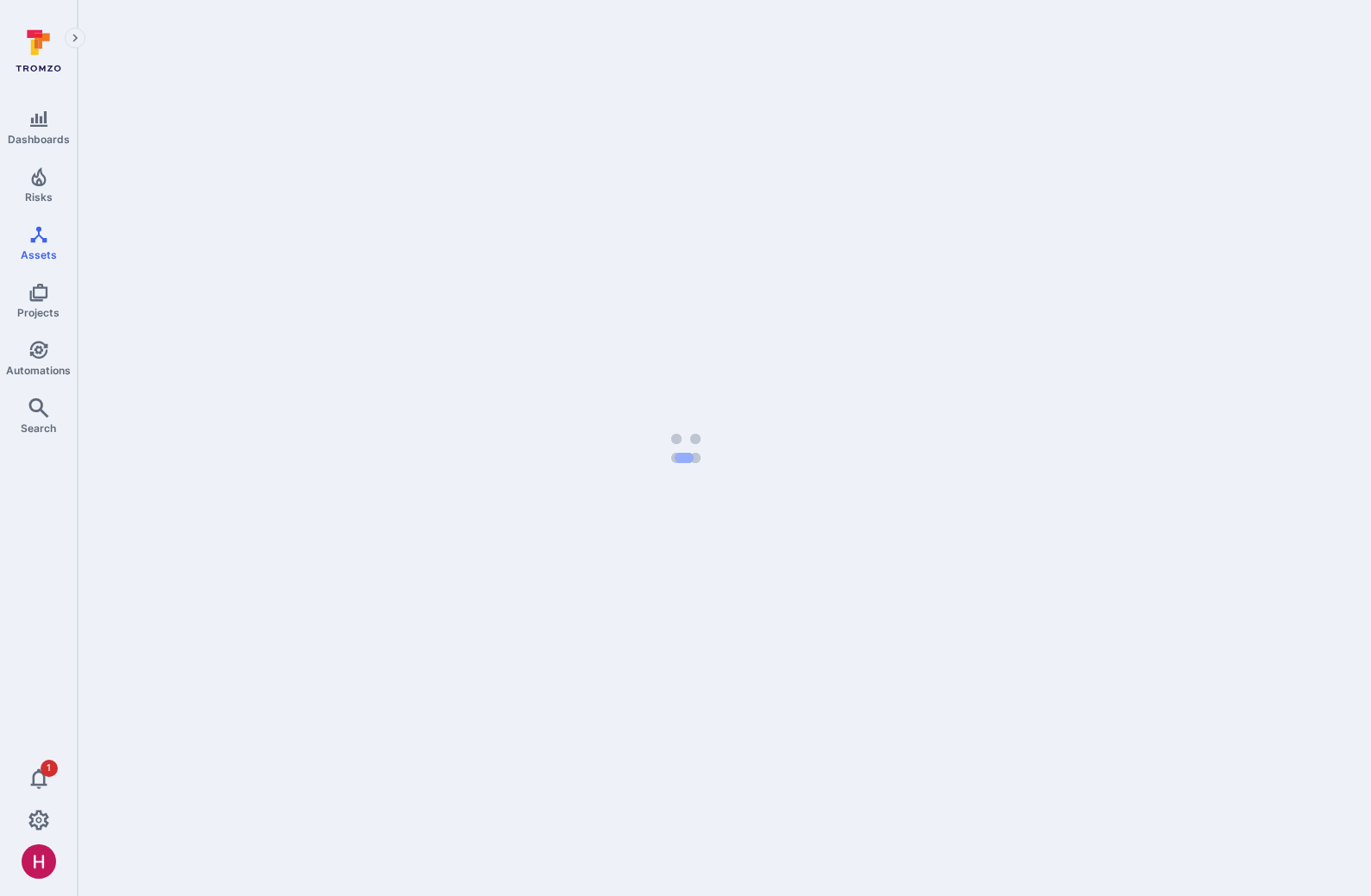scroll, scrollTop: 0, scrollLeft: 0, axis: both 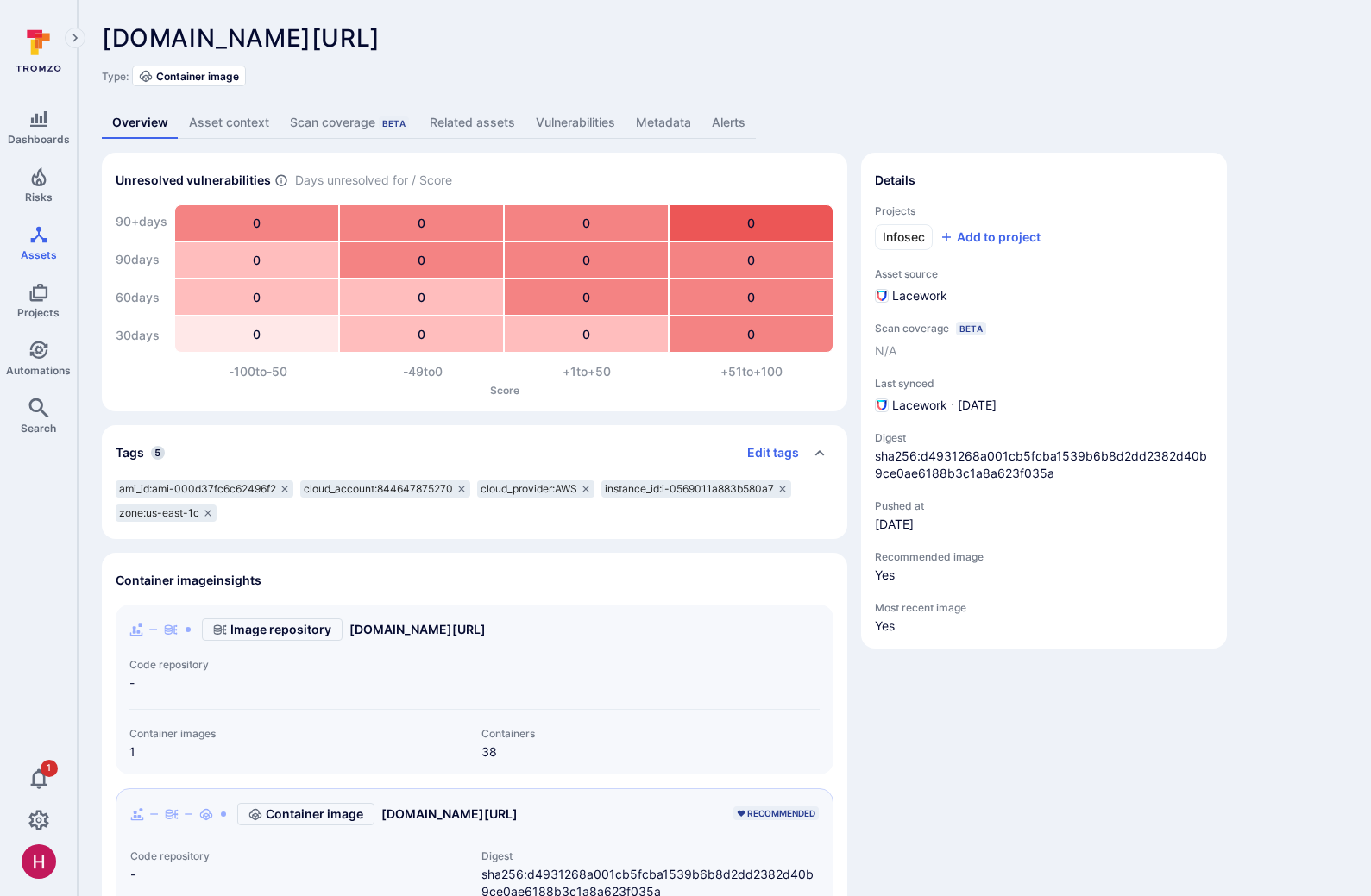 drag, startPoint x: 941, startPoint y: 517, endPoint x: 874, endPoint y: 520, distance: 67.06713 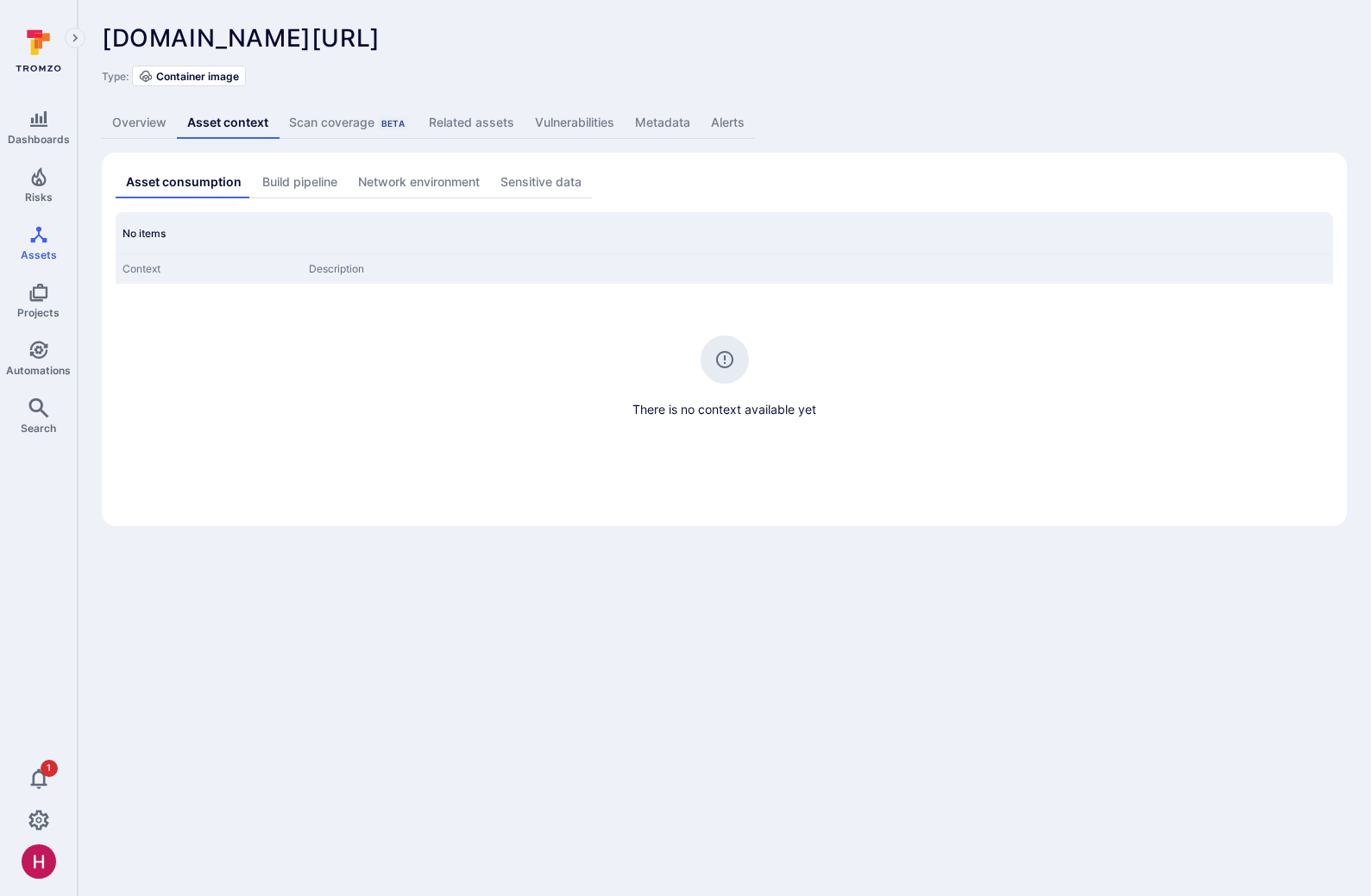 click on "Metadata" at bounding box center [663, 122] 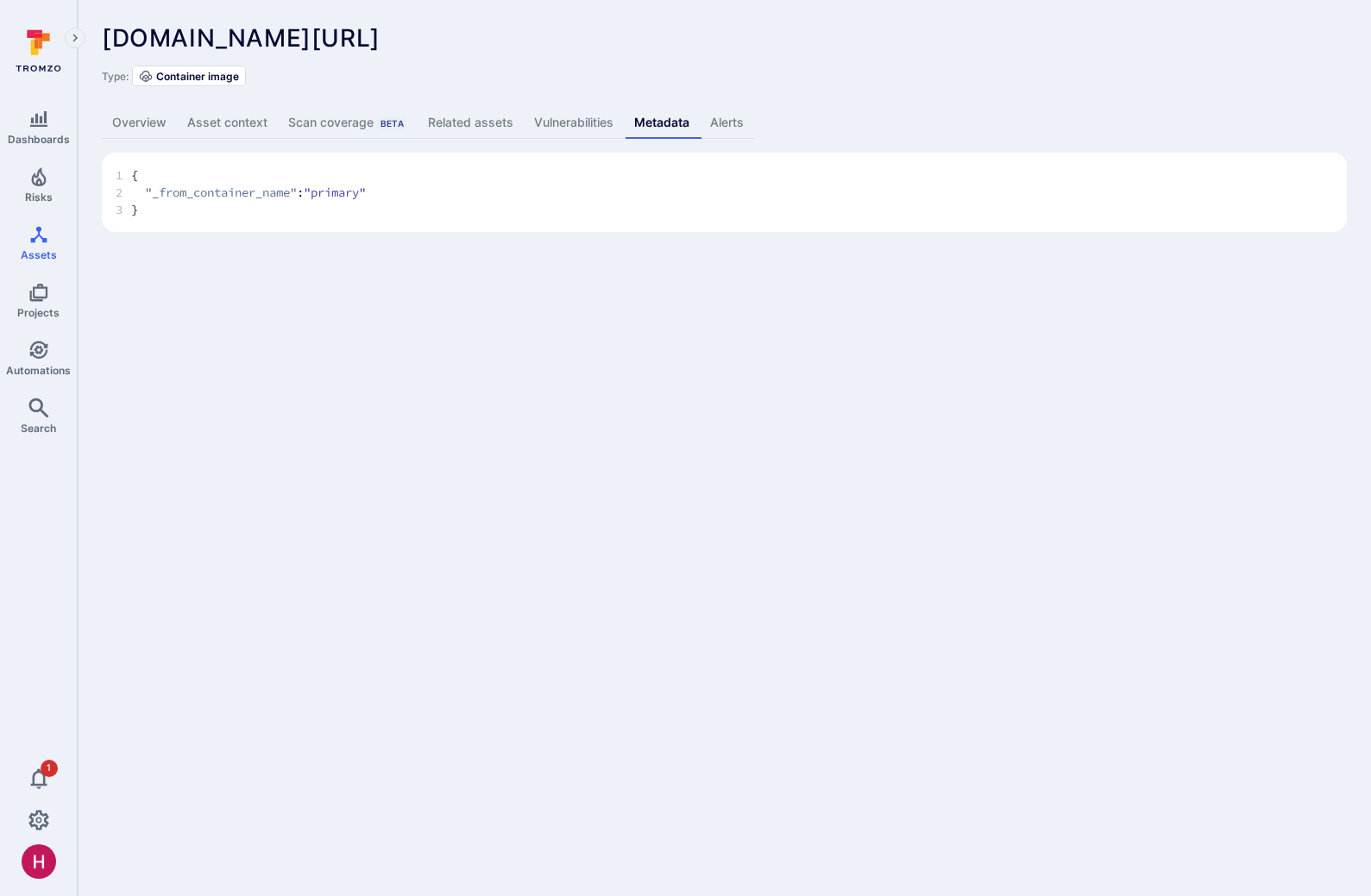 click on "Vulnerabilities" at bounding box center (574, 122) 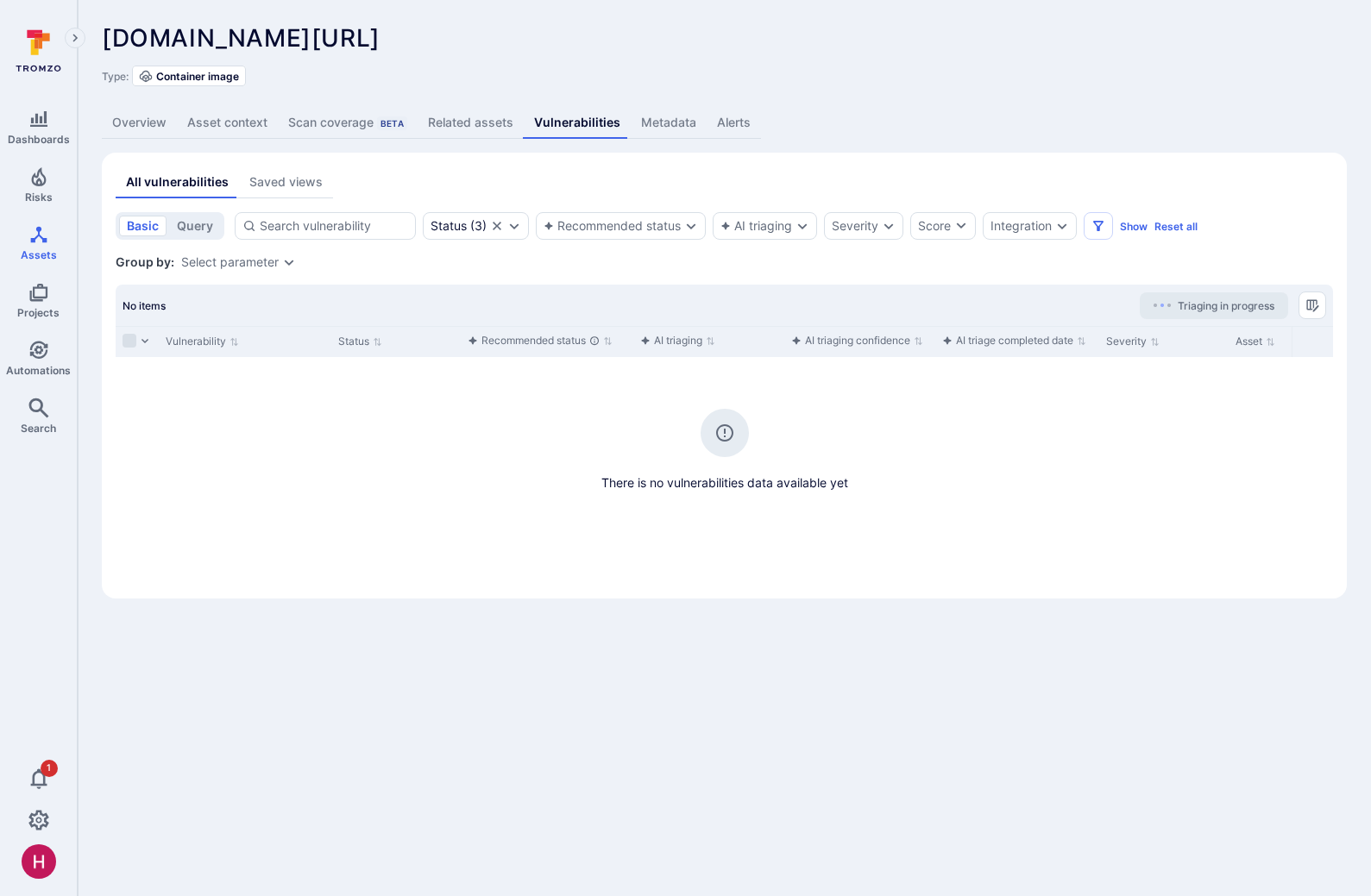 click on "Overview" at bounding box center (139, 122) 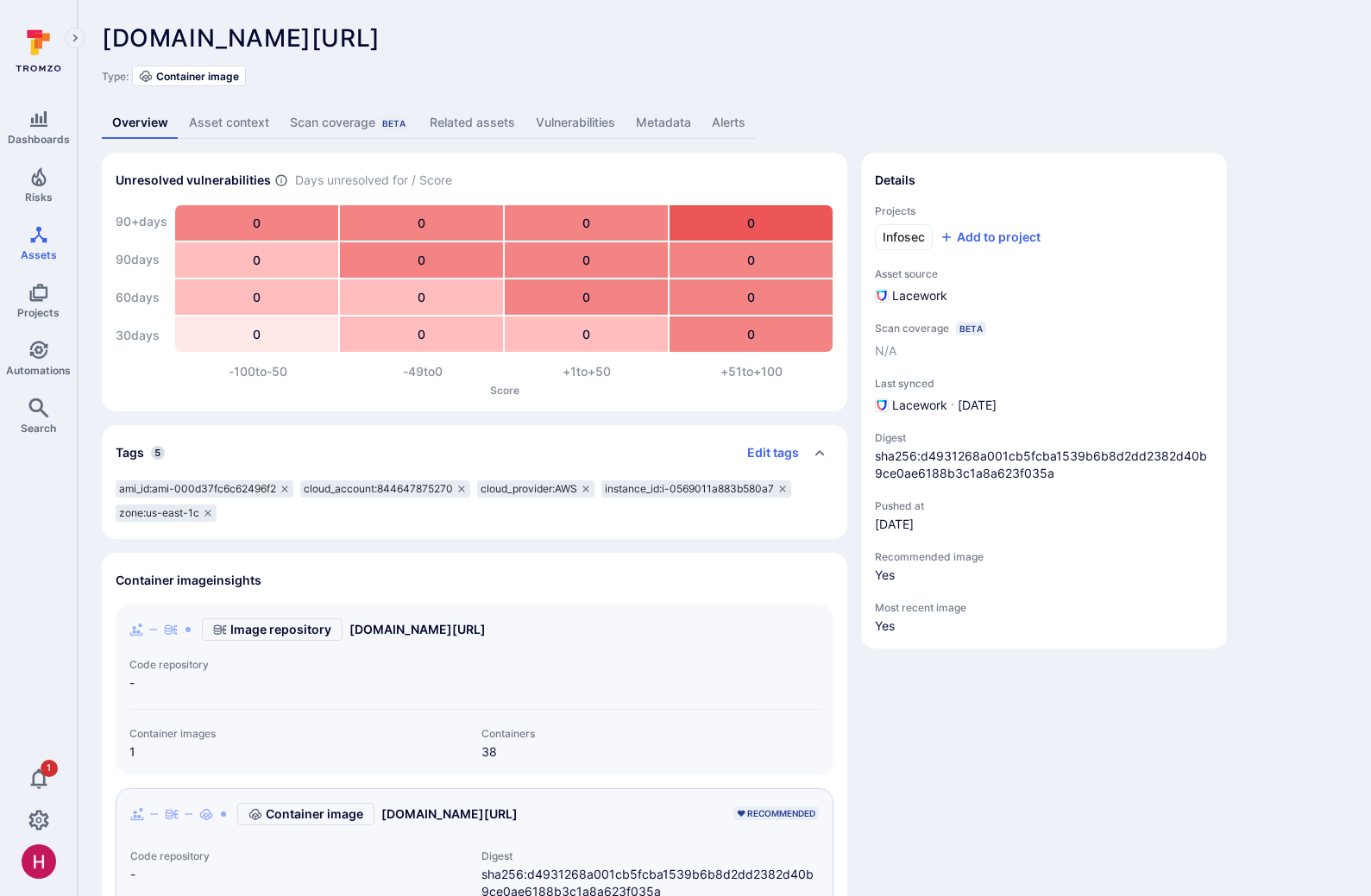 click on "Details Projects Infosec Add to project Asset source Lacework Scan coverage Beta N/A Last synced Lacework · Jul 10, 2025 Digest sha256:d4931268a001cb5fcba1539b6b8d2dd2382d40b9ce0ae6188b3c1a8a623f035a Pushed at Mar 4, 2025 Recommended image Yes Most recent image Yes" at bounding box center [1044, 716] 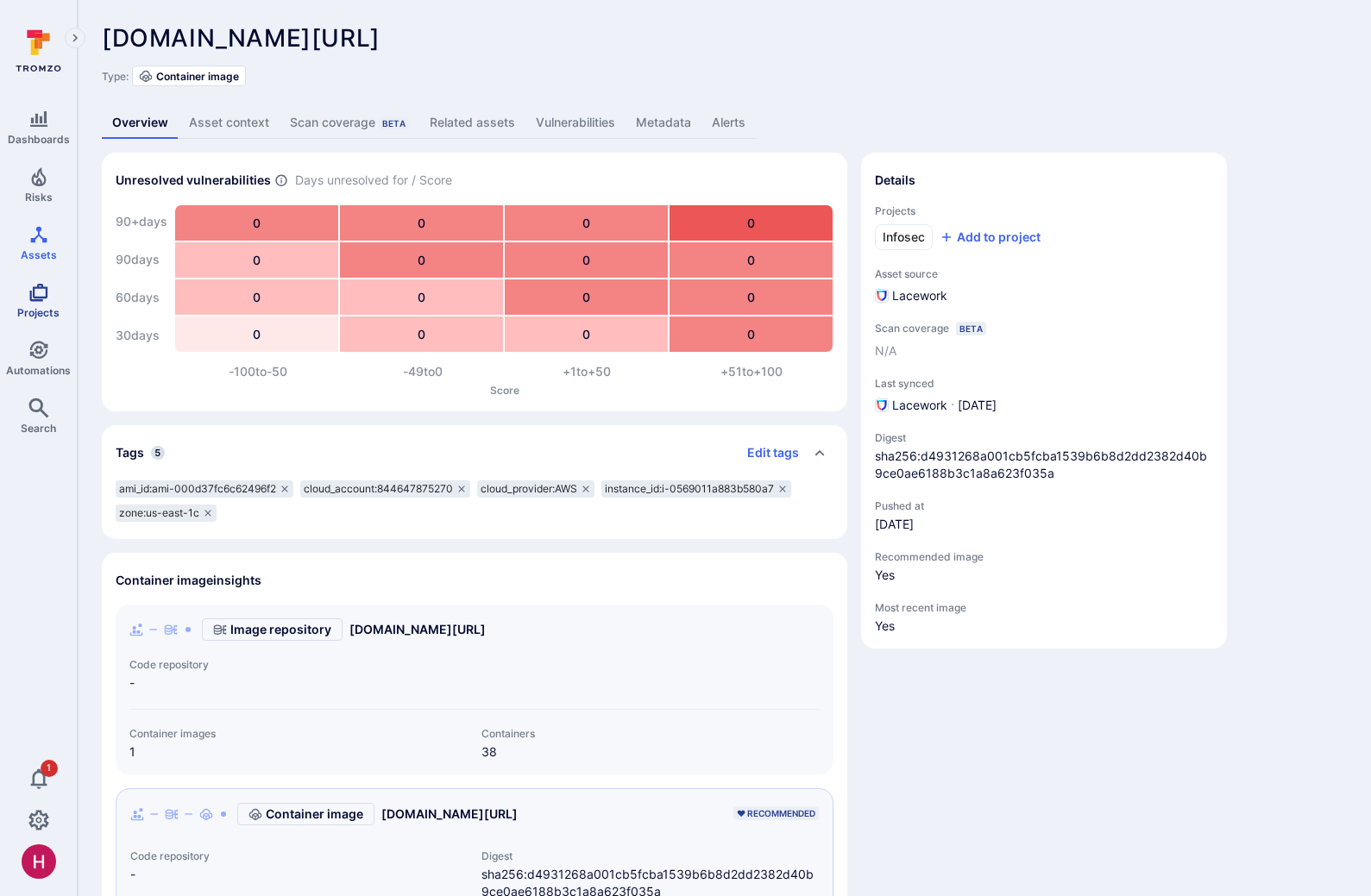 click on "Projects" at bounding box center (38, 300) 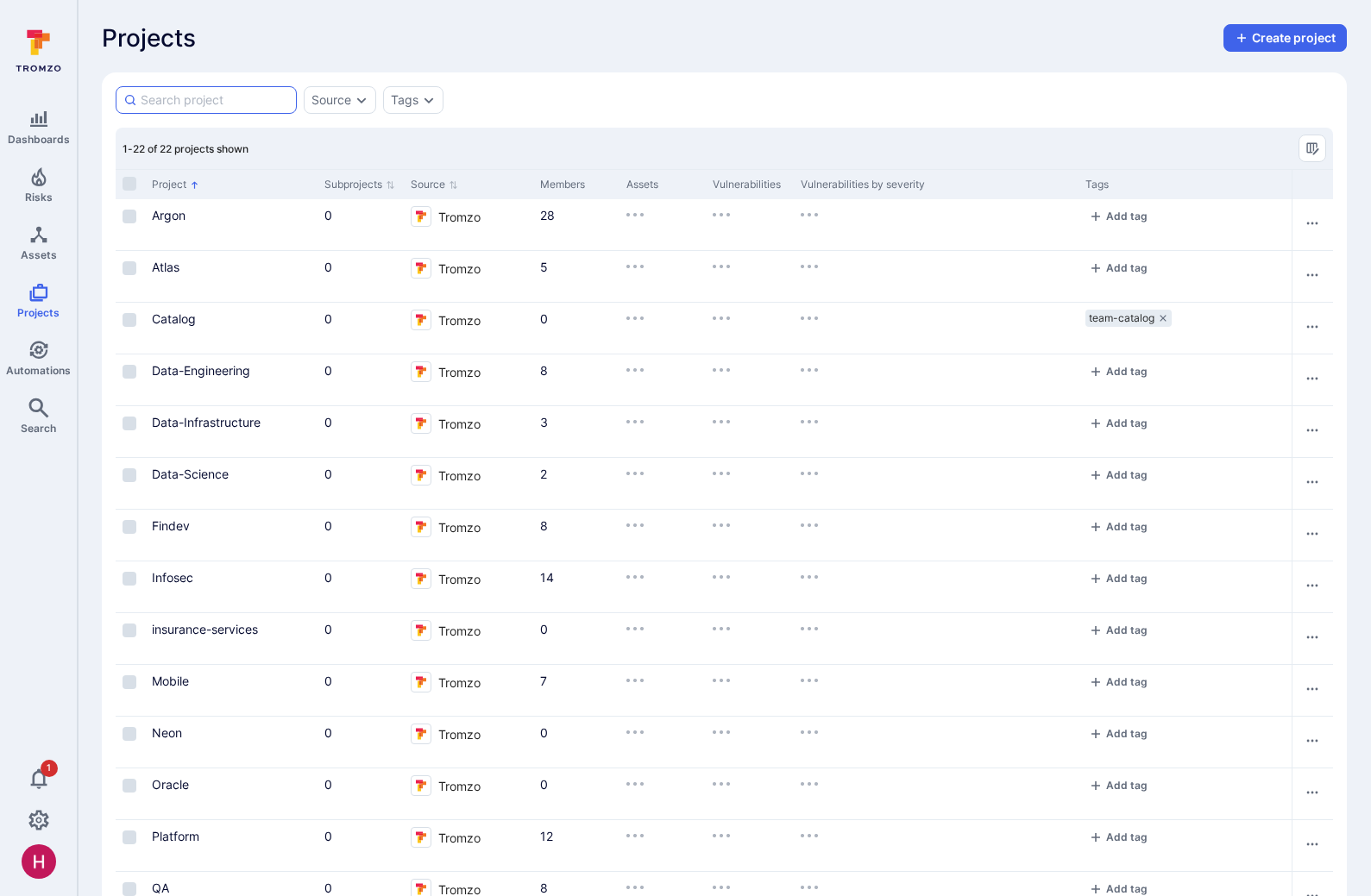 click at bounding box center [215, 100] 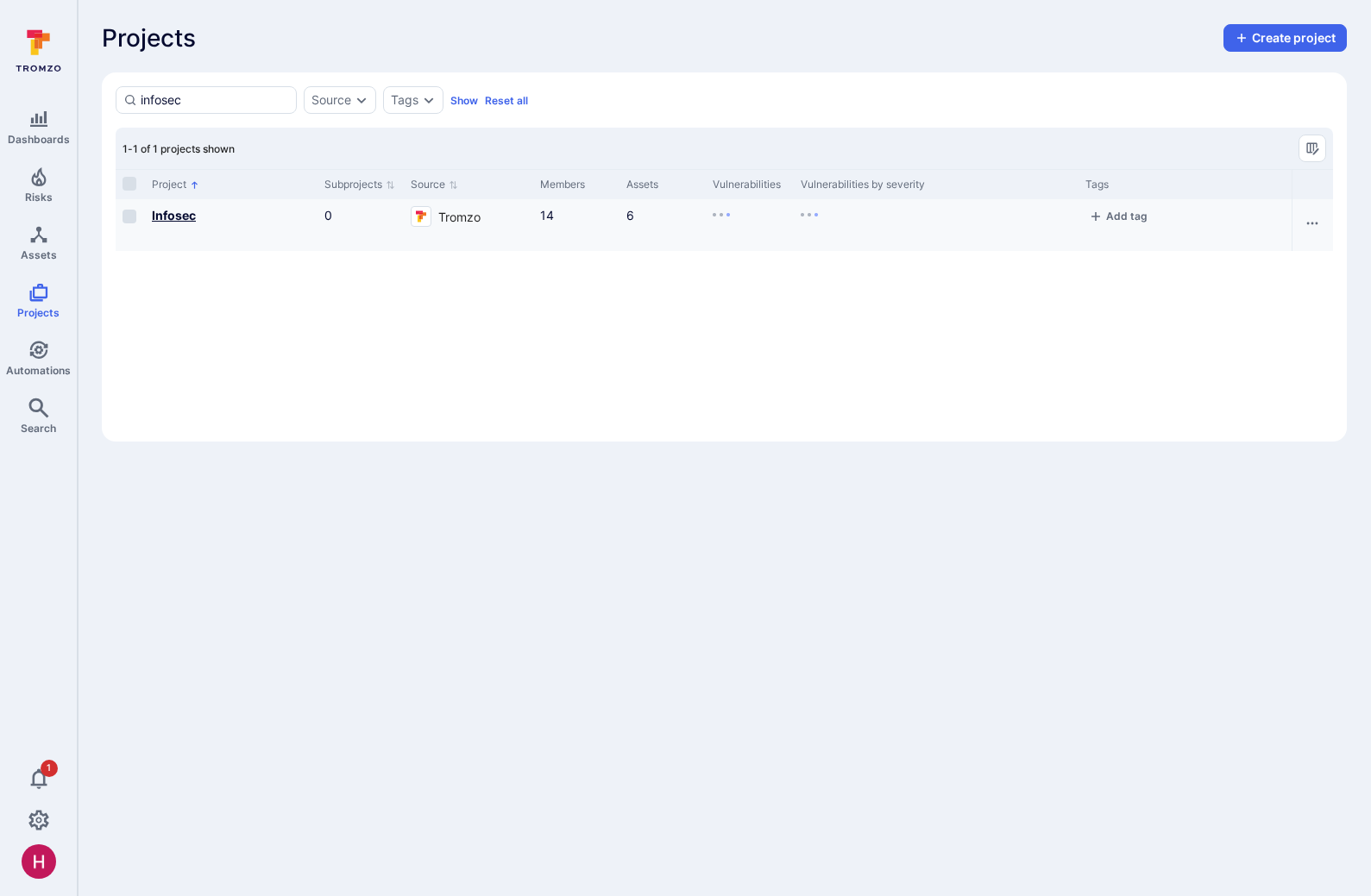 type on "infosec" 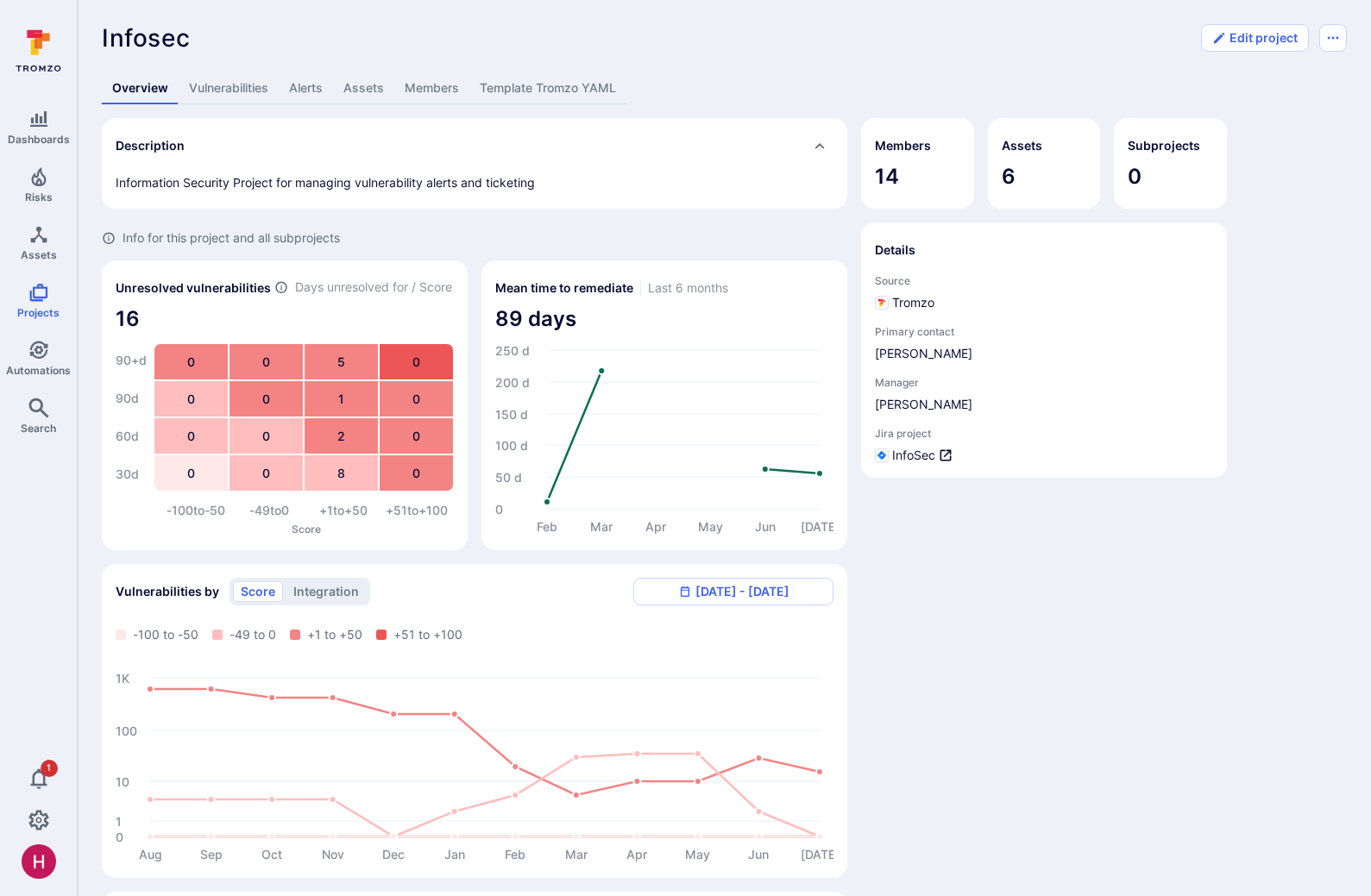 click on "Assets" at bounding box center (363, 88) 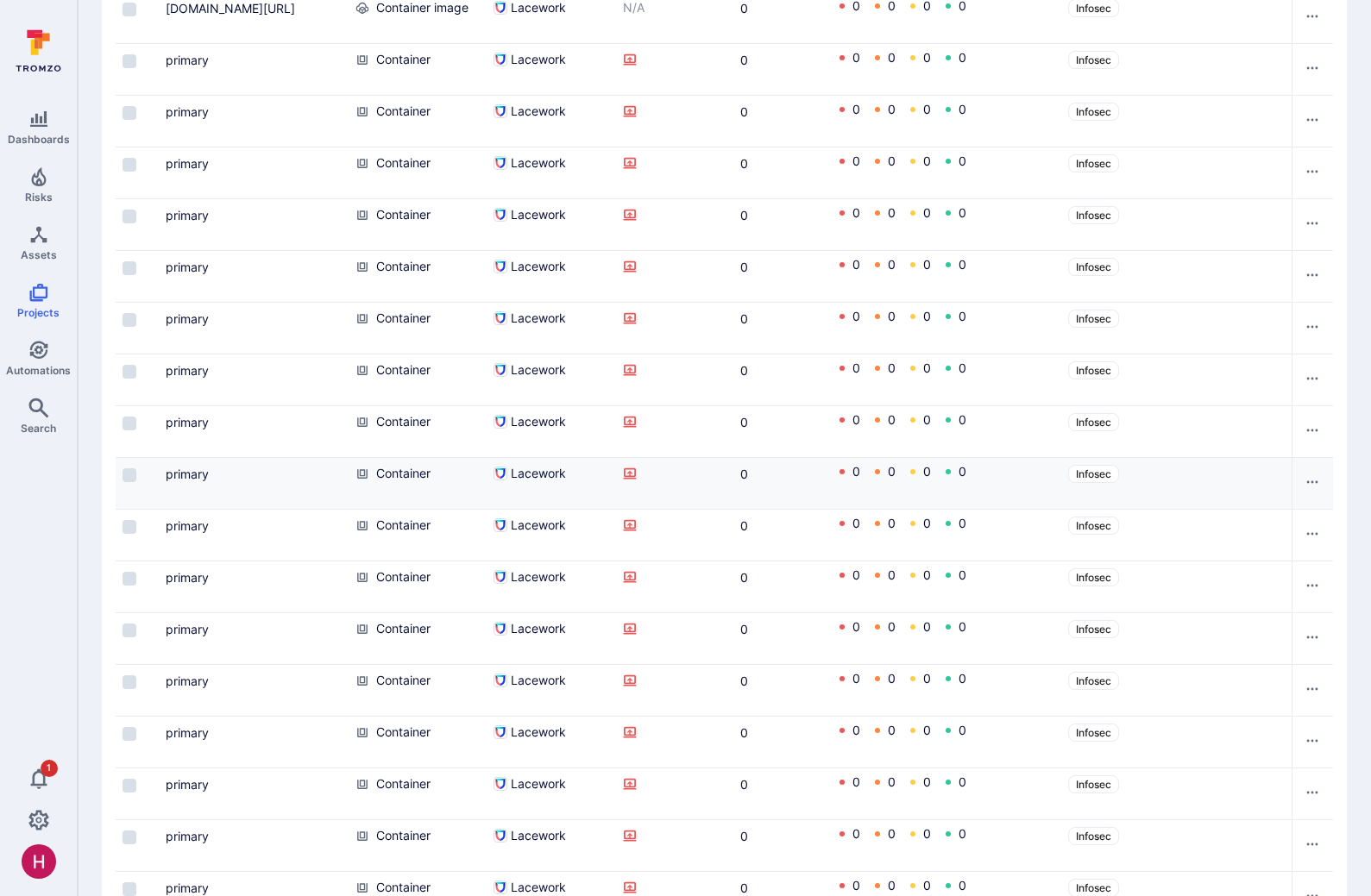 scroll, scrollTop: 0, scrollLeft: 0, axis: both 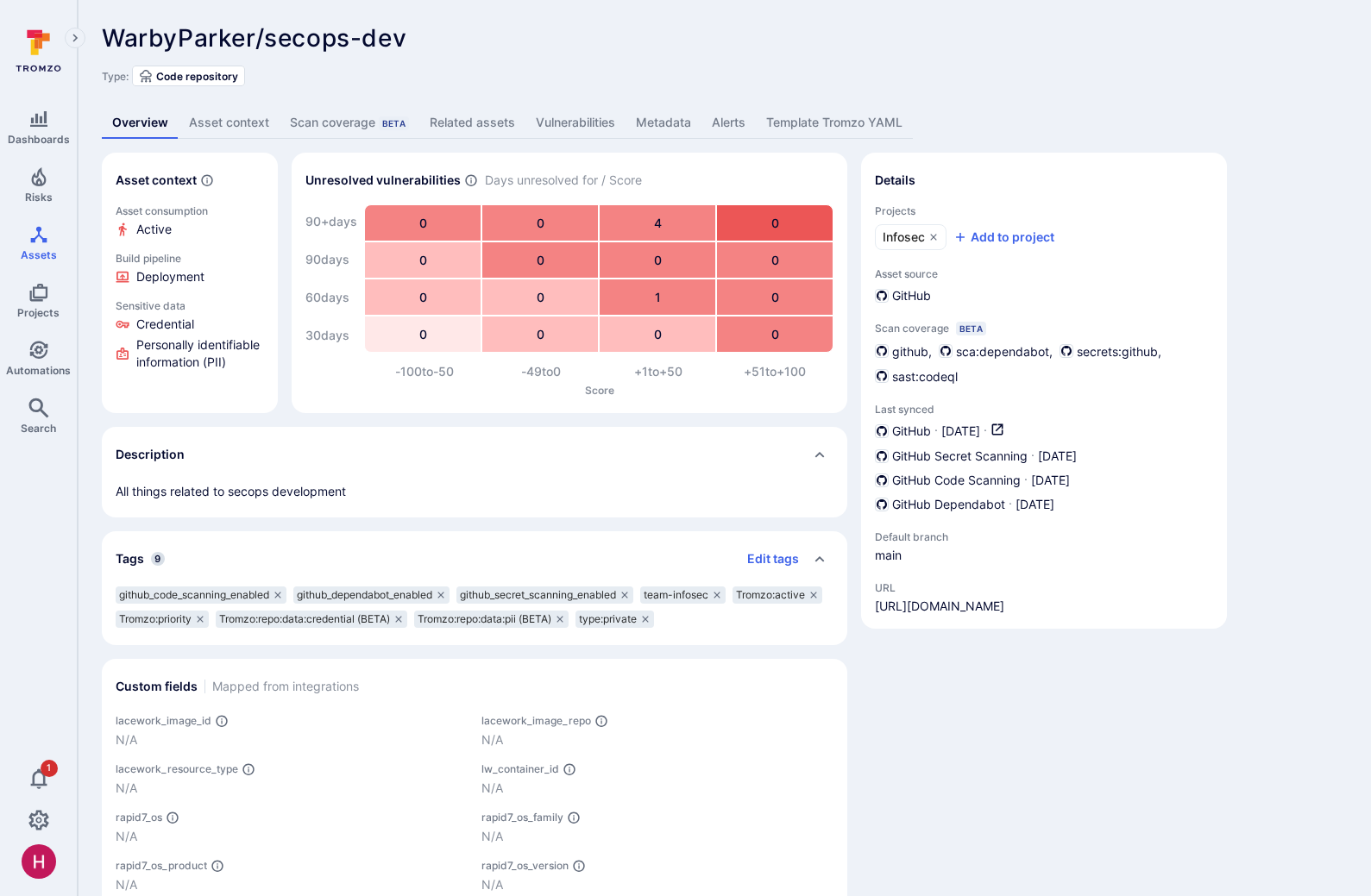 click on "WarbyParker/secops-dev ...   Show  more Type: Code repository Overview Asset context Scan coverage   Beta Related assets Vulnerabilities Metadata Alerts Template Tromzo YAML Asset context Asset consumption Active Build pipeline Deployment Sensitive data Credential Personally identifiable information (PII) Unresolved vulnerabilities Days unresolved for / Score 90+  days 90  days 60  days 30  days 0 0 4 0 0 0 0 0 0 0 1 0 0 0 0 0 -100  to  -50 -49  to  0 +1  to  +50 +51  to  +100 Score Description All things related to secops development Tags 9 Edit tags github_code_scanning_enabled github_dependabot_enabled github_secret_scanning_enabled team-infosec Tromzo:active Tromzo:priority Tromzo:repo:data:credential (BETA) Tromzo:repo:data:pii (BETA) type:private Custom fields Mapped from integrations lacework_image_id N/A lacework_image_repo N/A lacework_resource_type N/A lw_container_id N/A rapid7_os N/A rapid7_os_family N/A rapid7_os_product N/A rapid7_os_version N/A Details Projects Infosec Add to project GitHub ·" at bounding box center (724, 467) 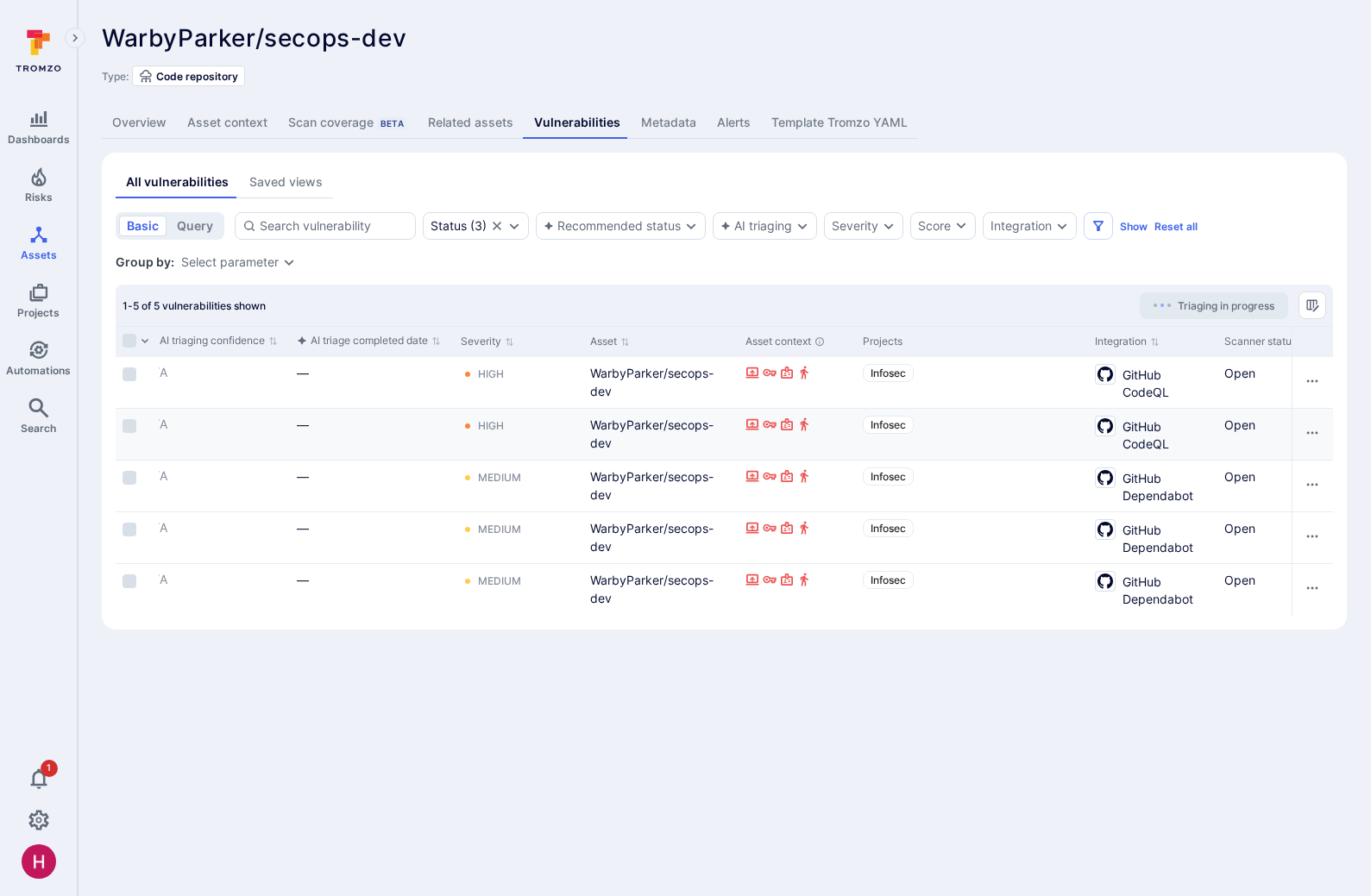 scroll, scrollTop: 0, scrollLeft: 0, axis: both 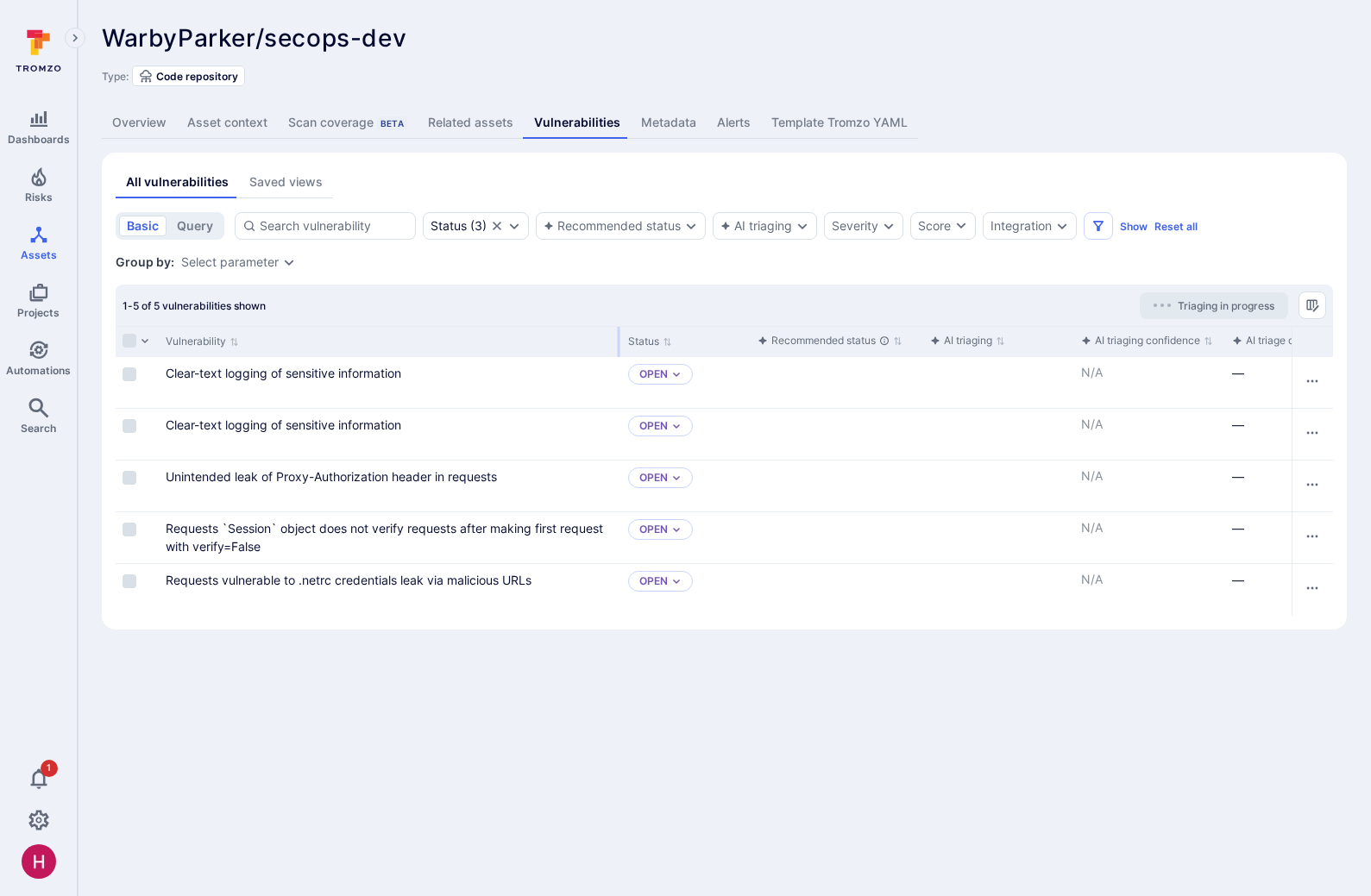 drag, startPoint x: 331, startPoint y: 341, endPoint x: 617, endPoint y: 354, distance: 286.2953 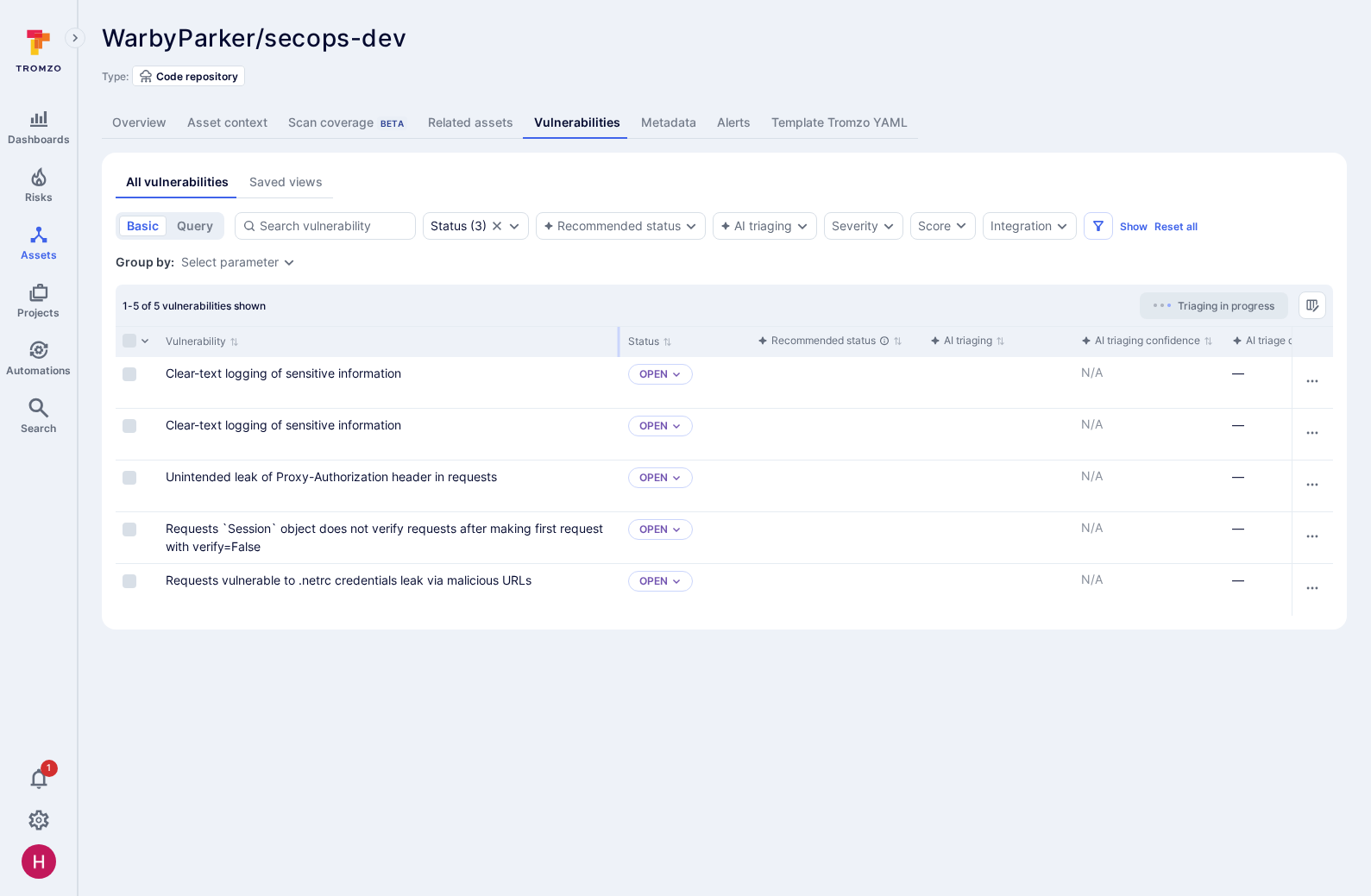 click at bounding box center (619, 341) 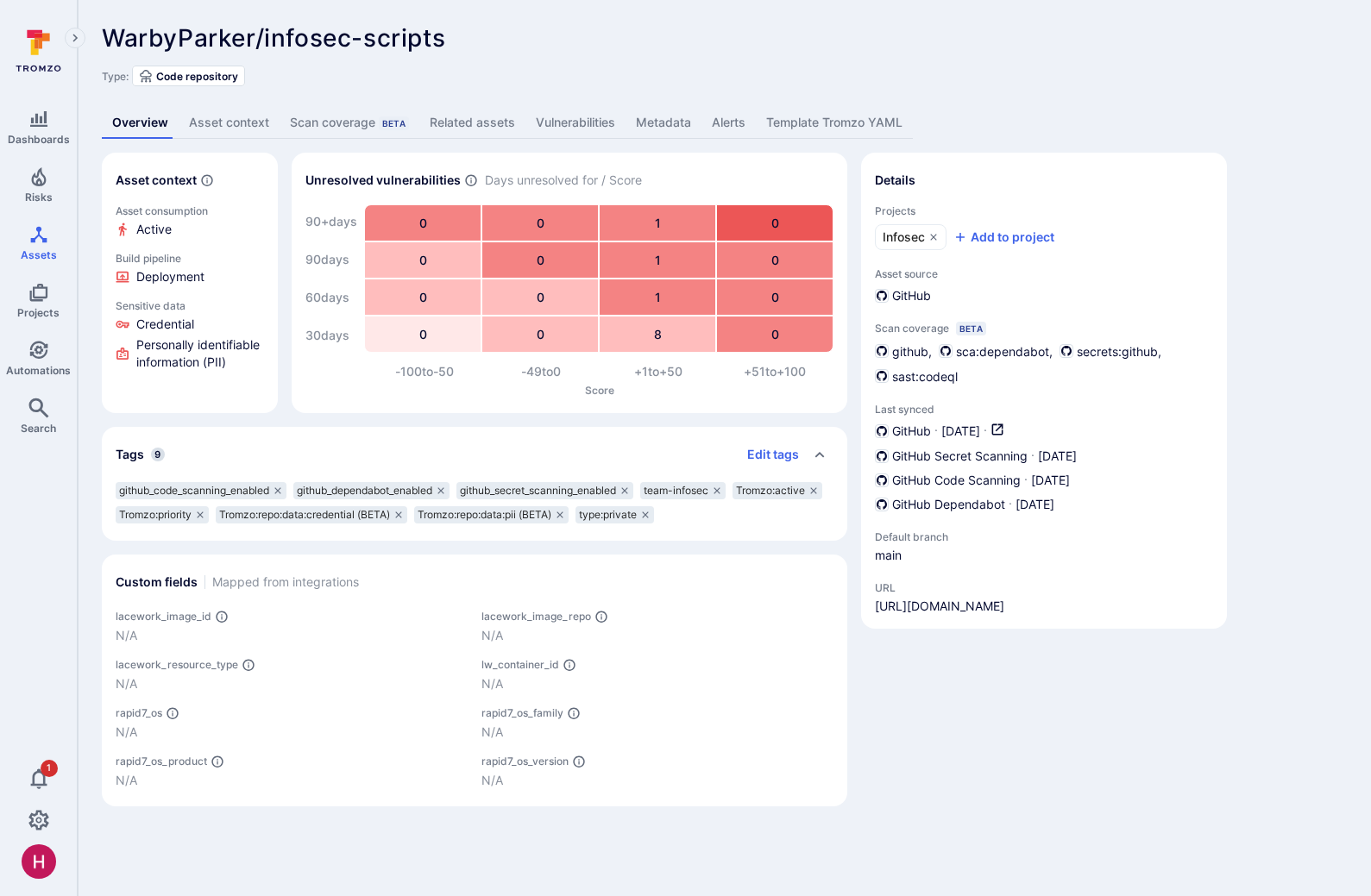 scroll, scrollTop: 0, scrollLeft: 0, axis: both 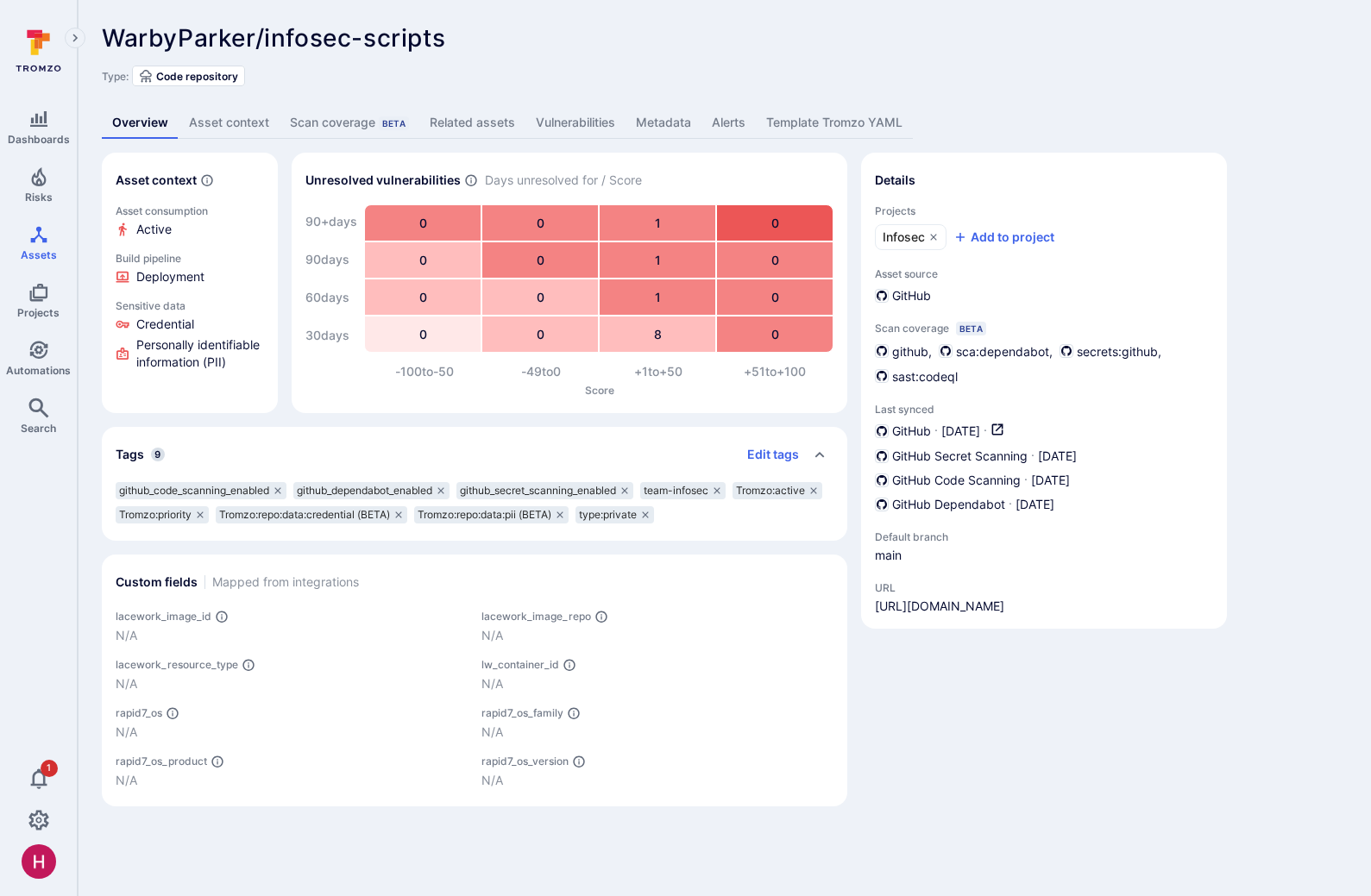 click on "Vulnerabilities" at bounding box center (575, 122) 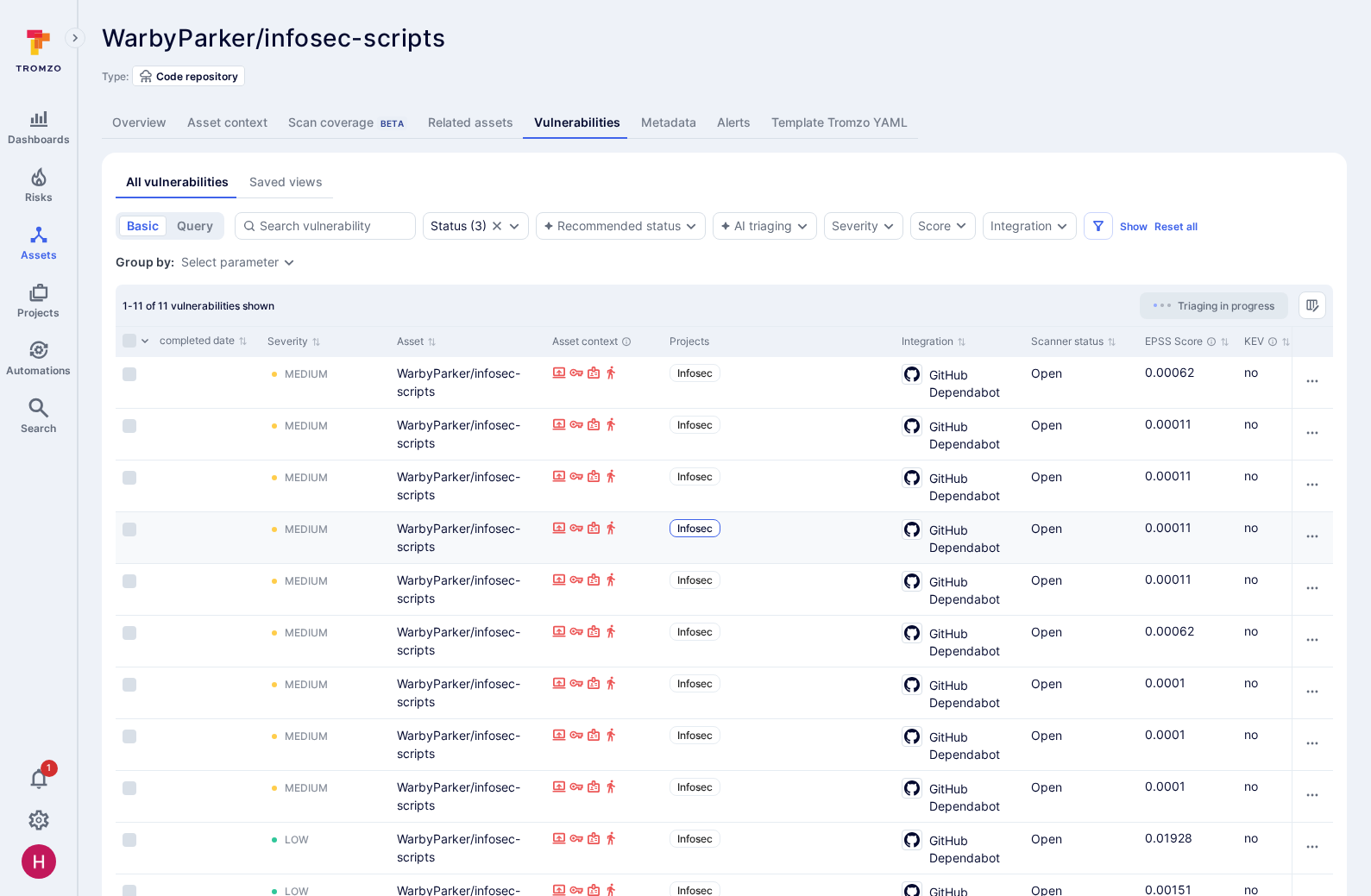 scroll, scrollTop: 0, scrollLeft: 846, axis: horizontal 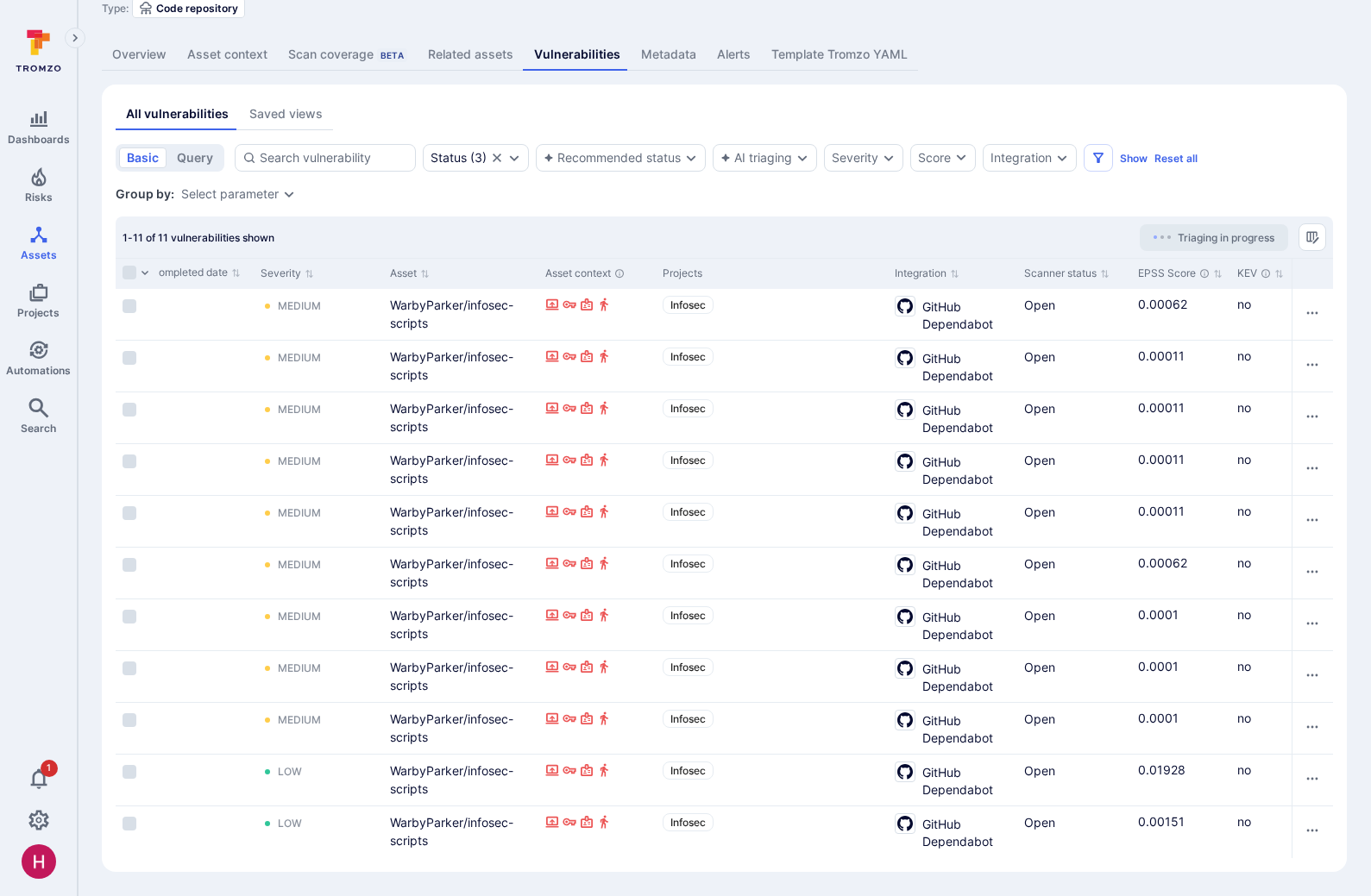click on "Overview" at bounding box center [139, 54] 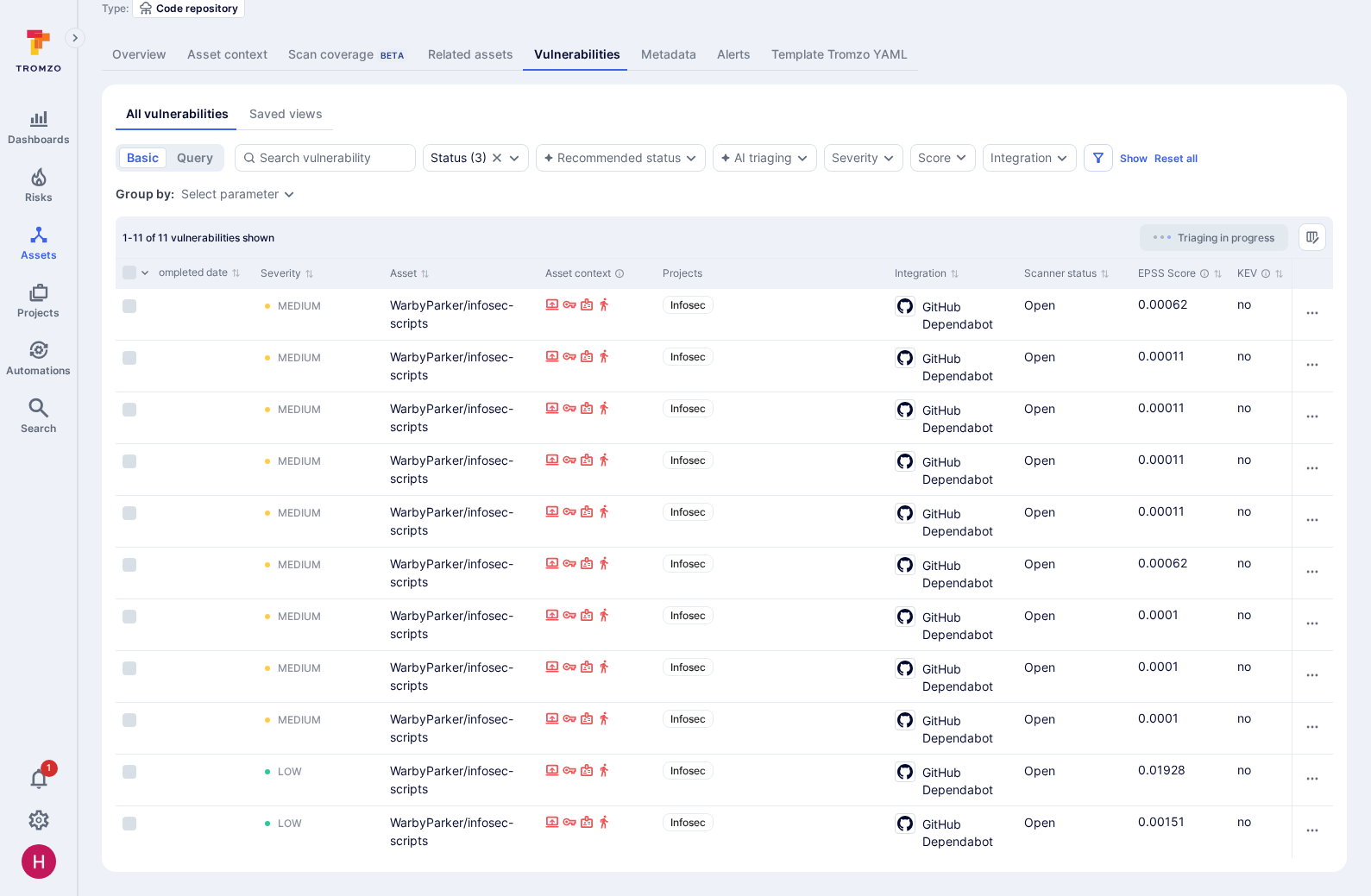 scroll, scrollTop: 0, scrollLeft: 0, axis: both 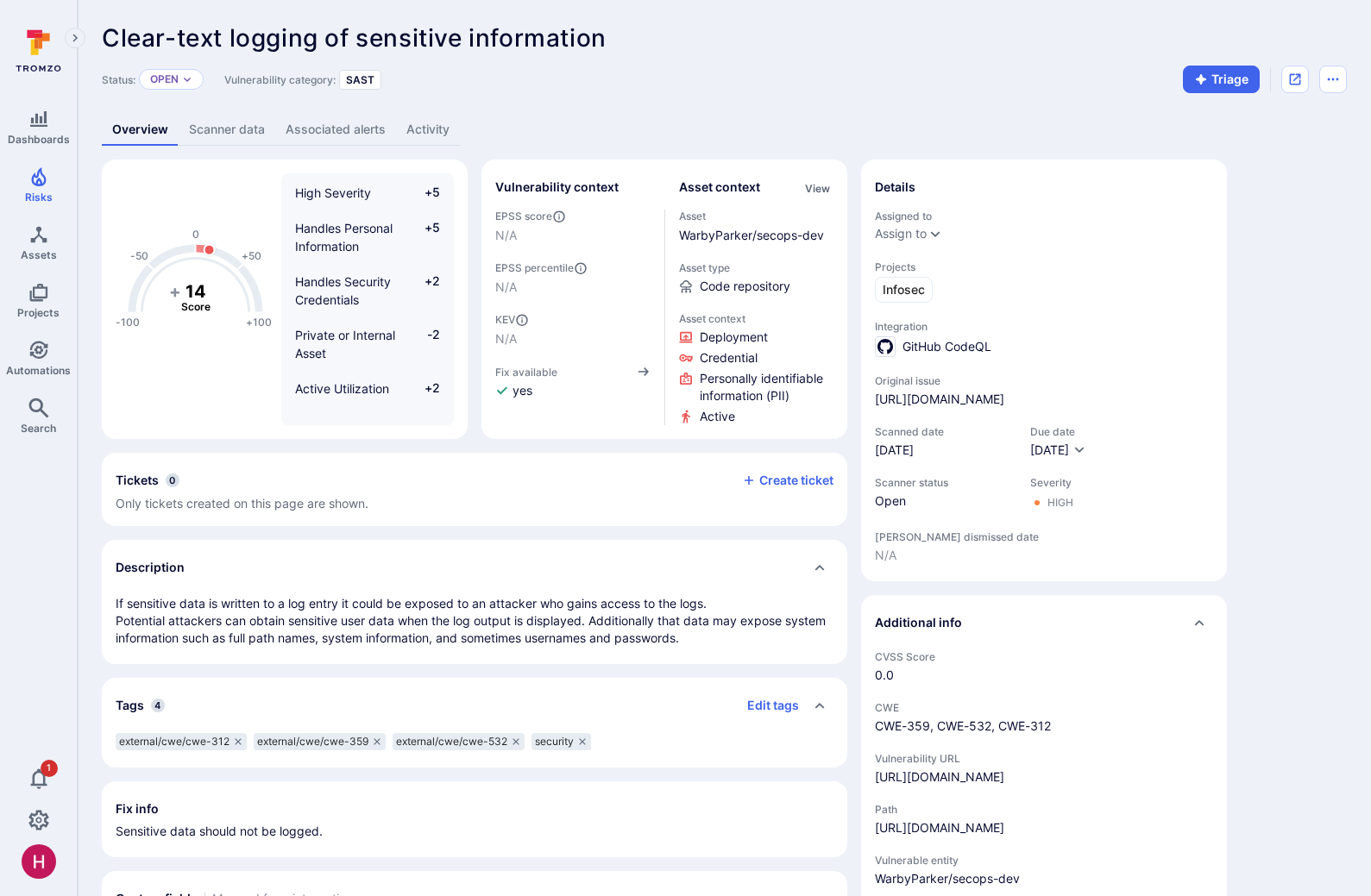drag, startPoint x: 688, startPoint y: 642, endPoint x: 118, endPoint y: 598, distance: 571.6957 